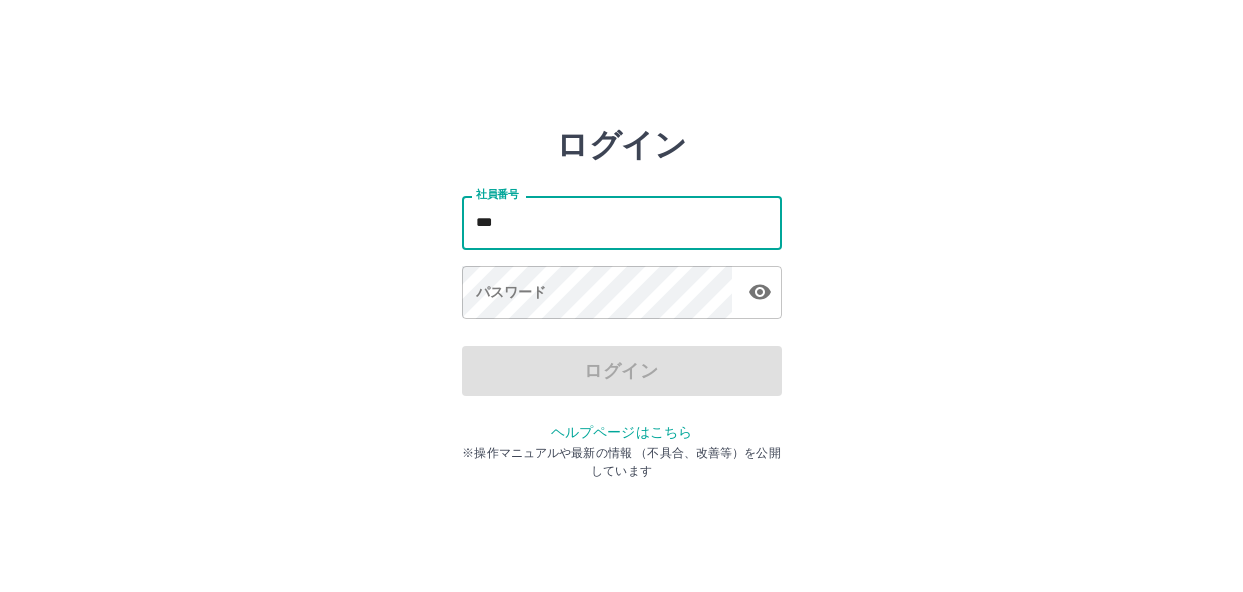 scroll, scrollTop: 0, scrollLeft: 0, axis: both 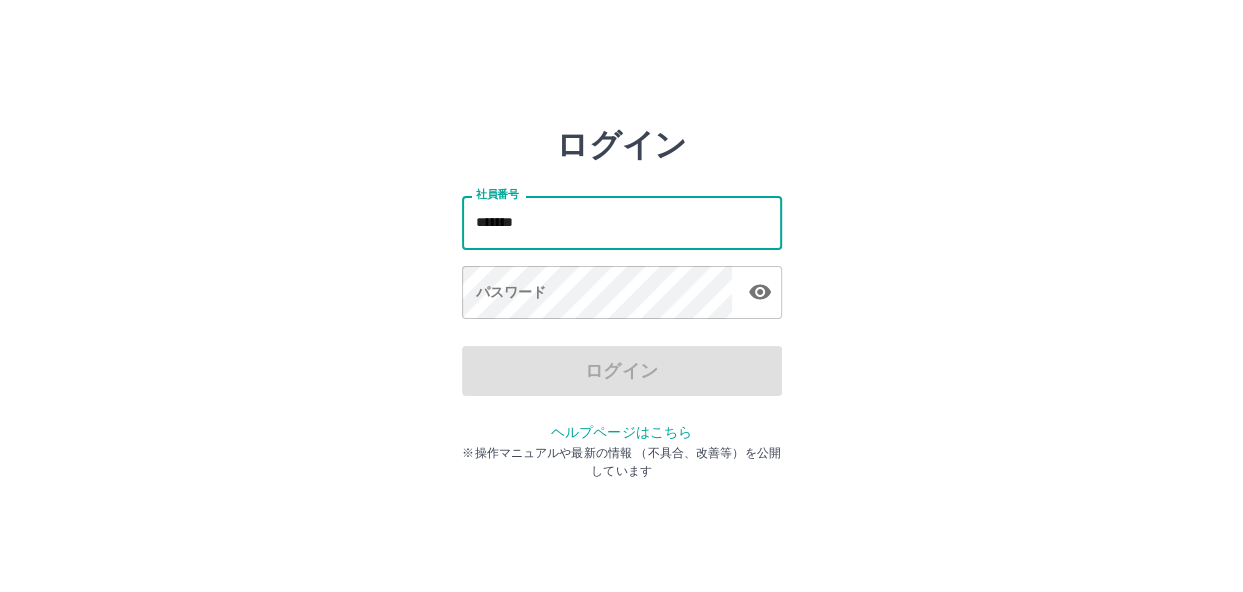 type on "*******" 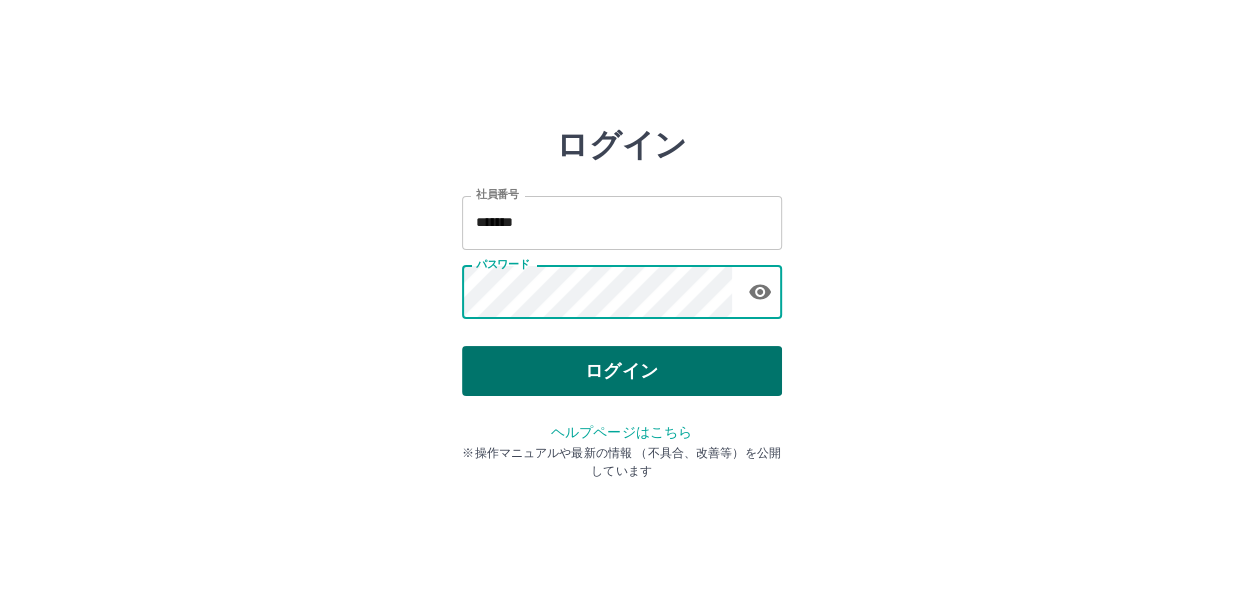 click on "ログイン" at bounding box center [622, 371] 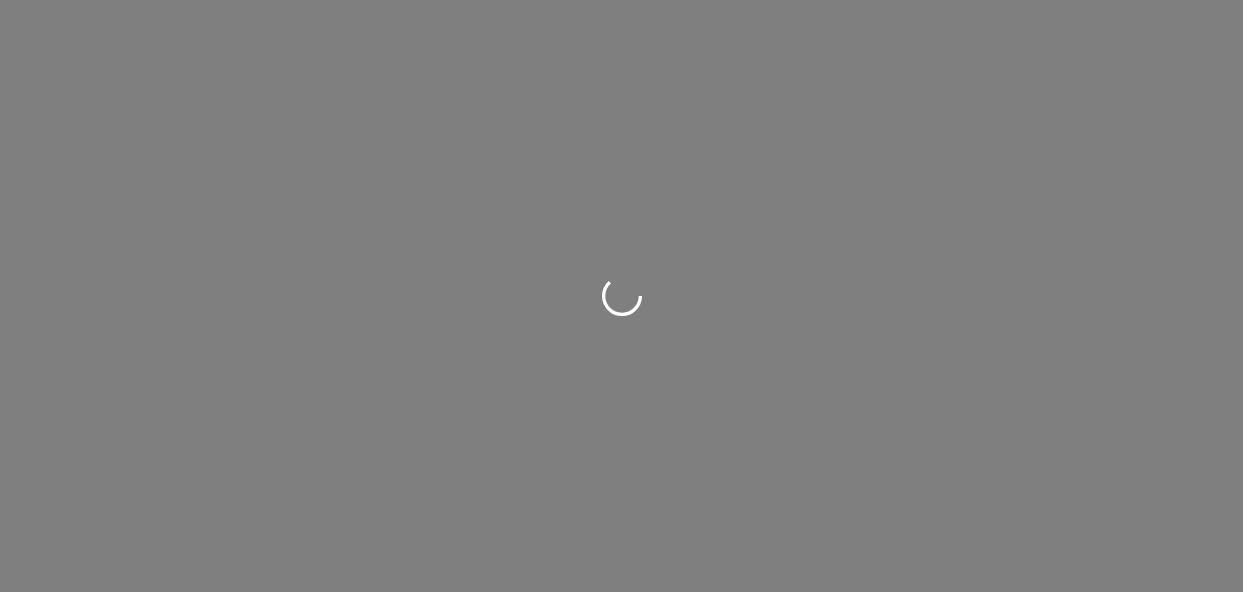 scroll, scrollTop: 0, scrollLeft: 0, axis: both 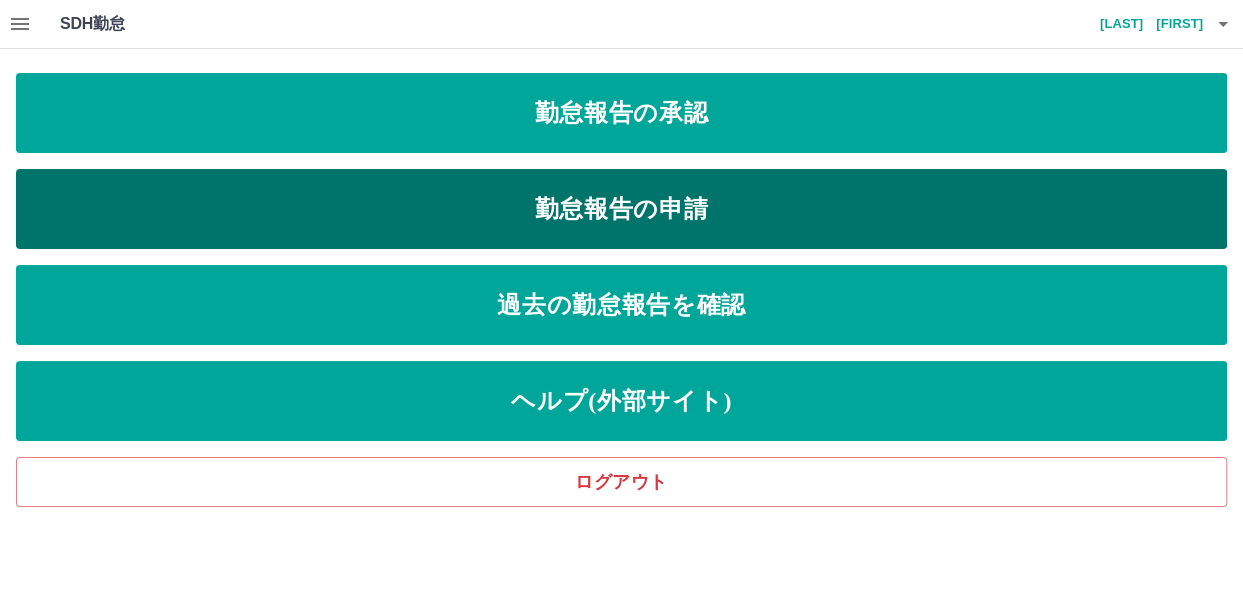 click on "勤怠報告の申請" at bounding box center [621, 209] 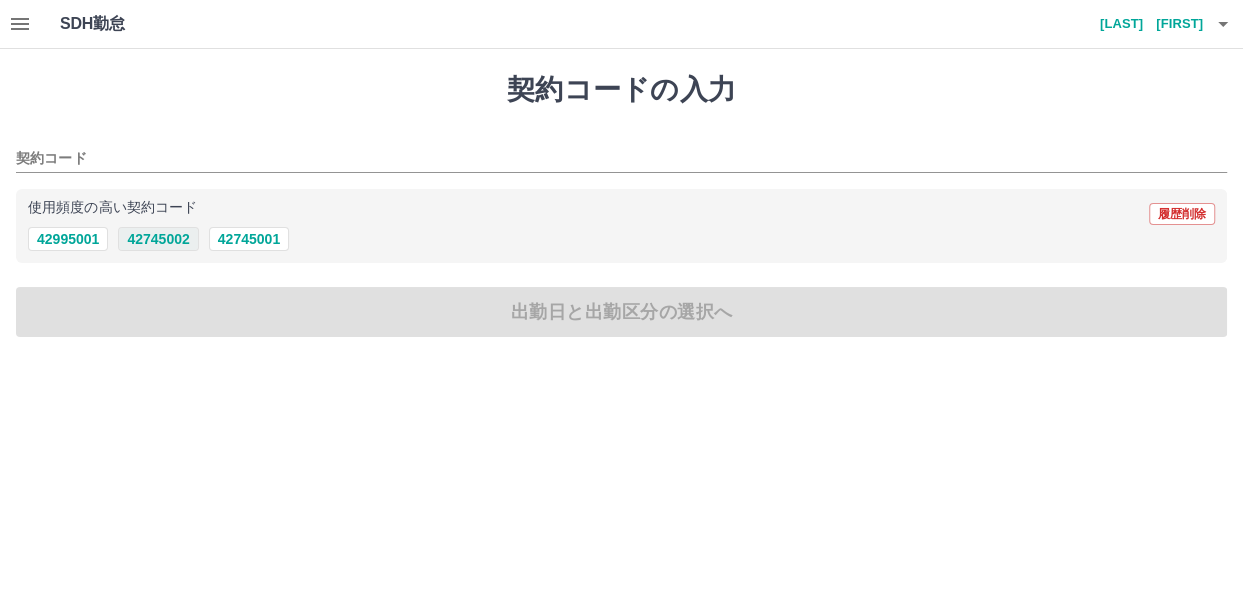 click on "42745002" at bounding box center [158, 239] 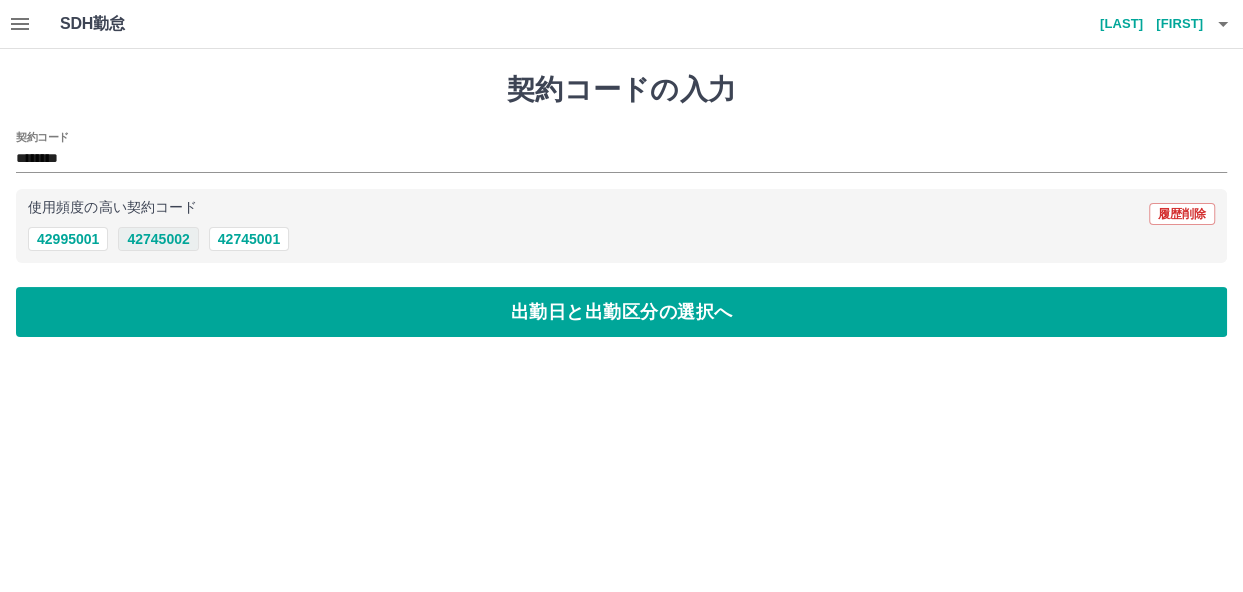 type on "********" 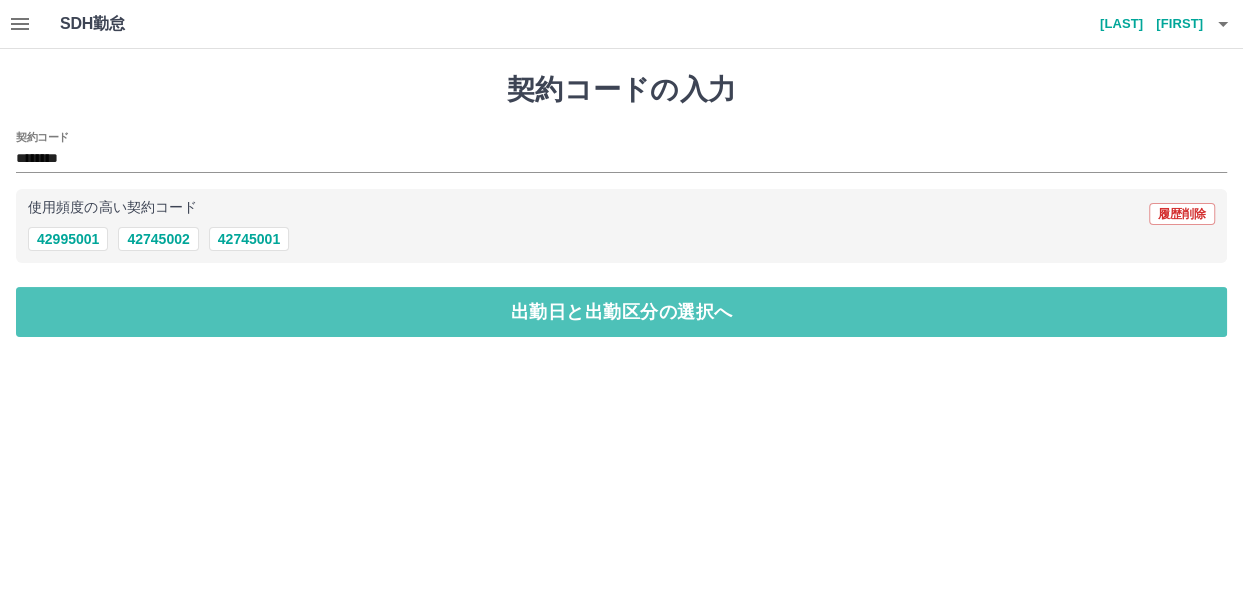 drag, startPoint x: 269, startPoint y: 298, endPoint x: 331, endPoint y: 282, distance: 64.03124 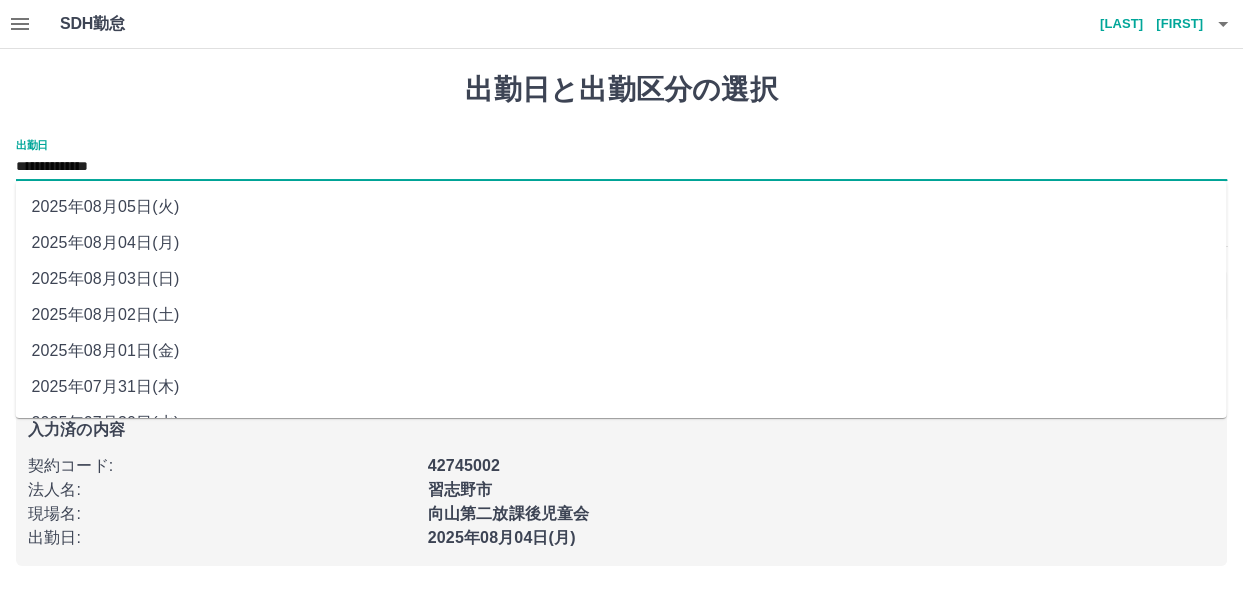 click on "**********" at bounding box center [621, 167] 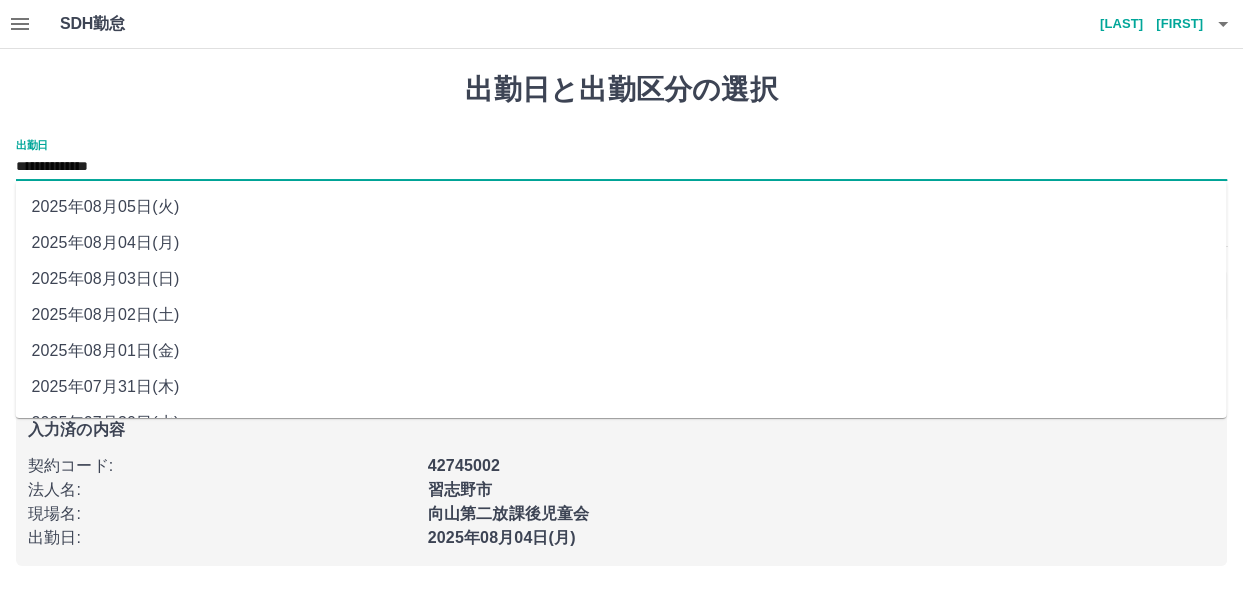 click on "2025年08月01日(金)" at bounding box center (620, 351) 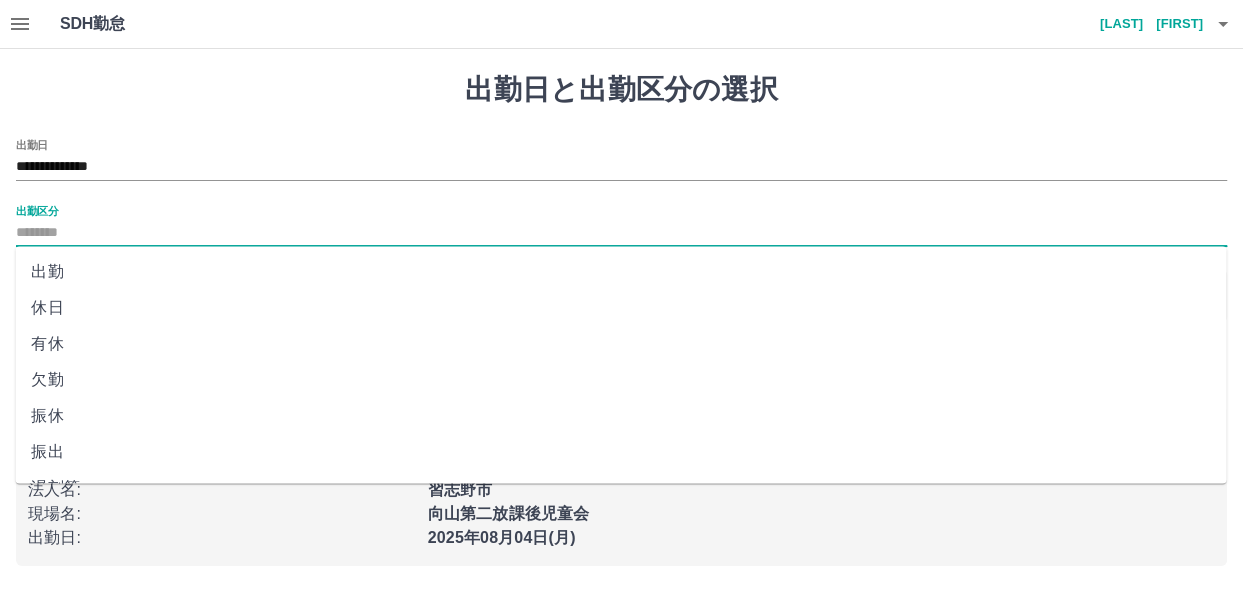 click on "出勤区分" at bounding box center [621, 233] 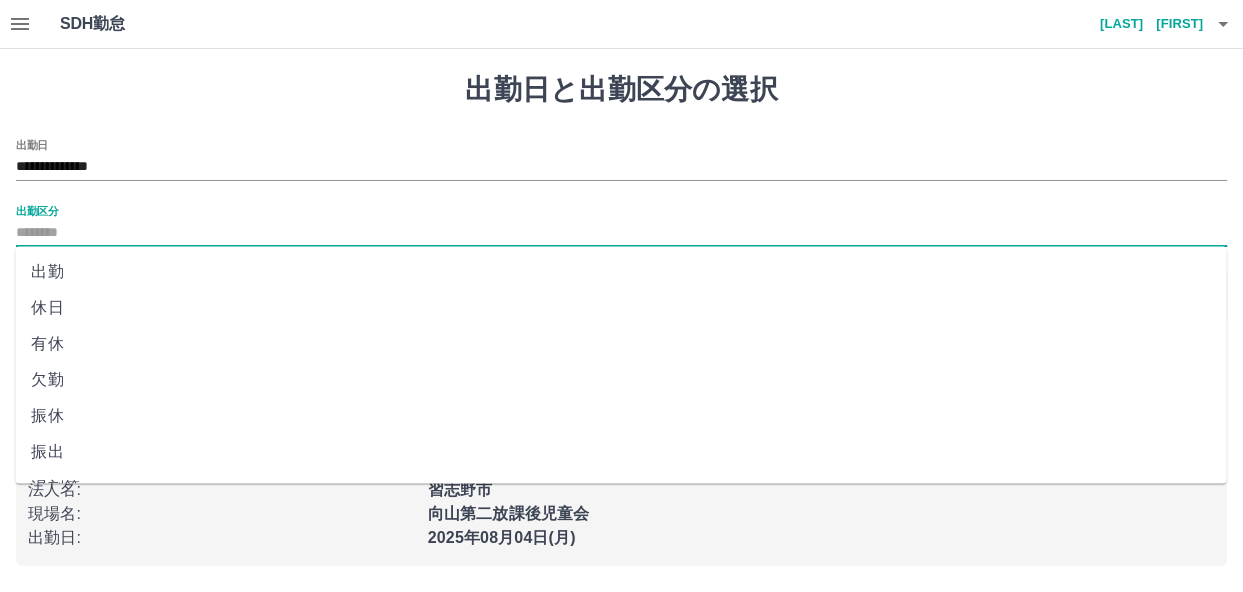 click on "出勤" at bounding box center [620, 272] 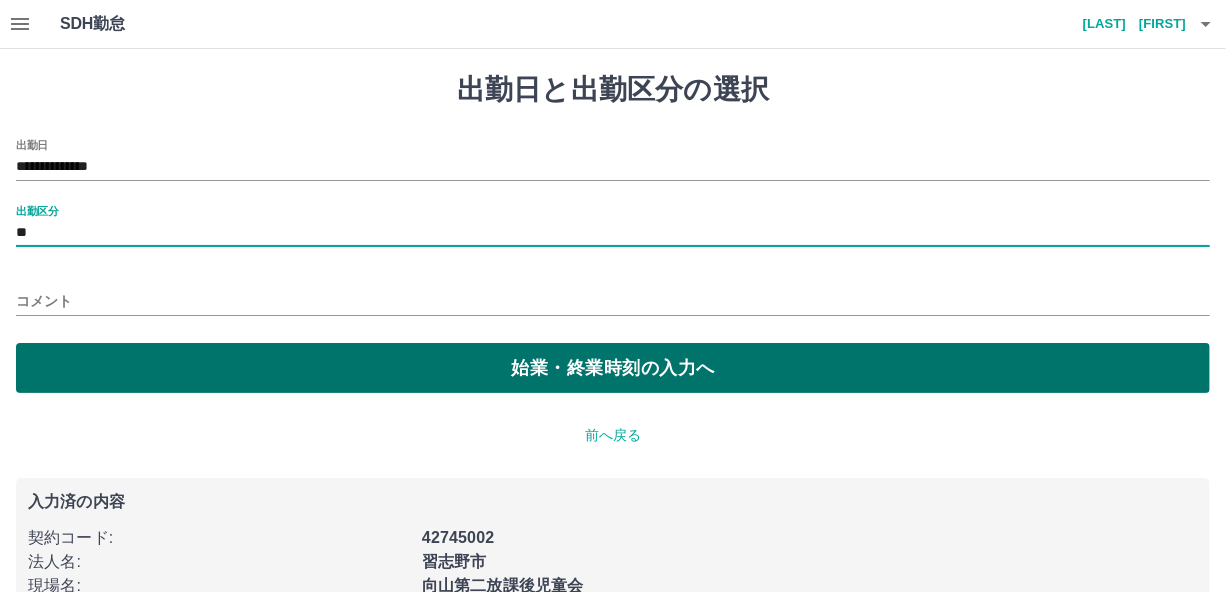 click on "始業・終業時刻の入力へ" at bounding box center (613, 368) 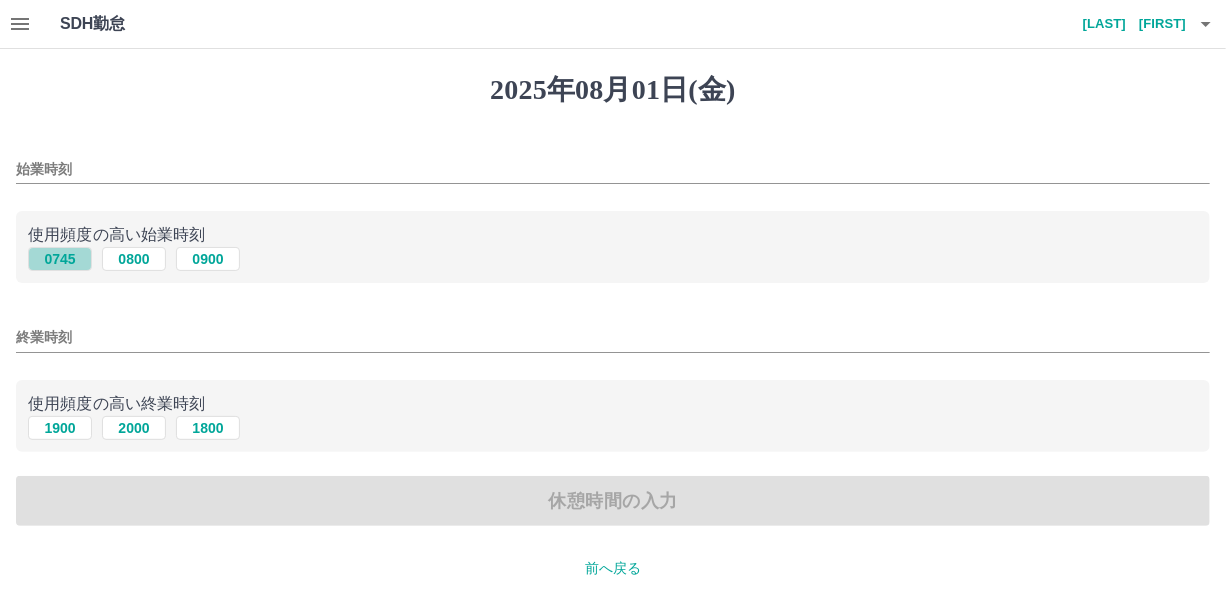 click on "0745" at bounding box center (60, 259) 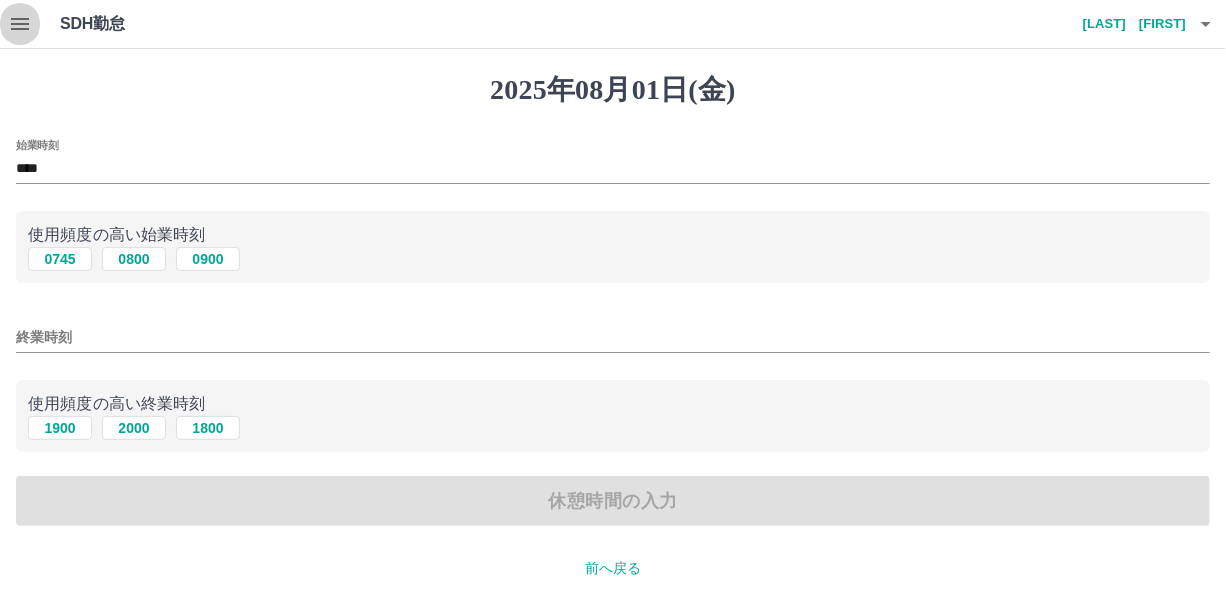 click 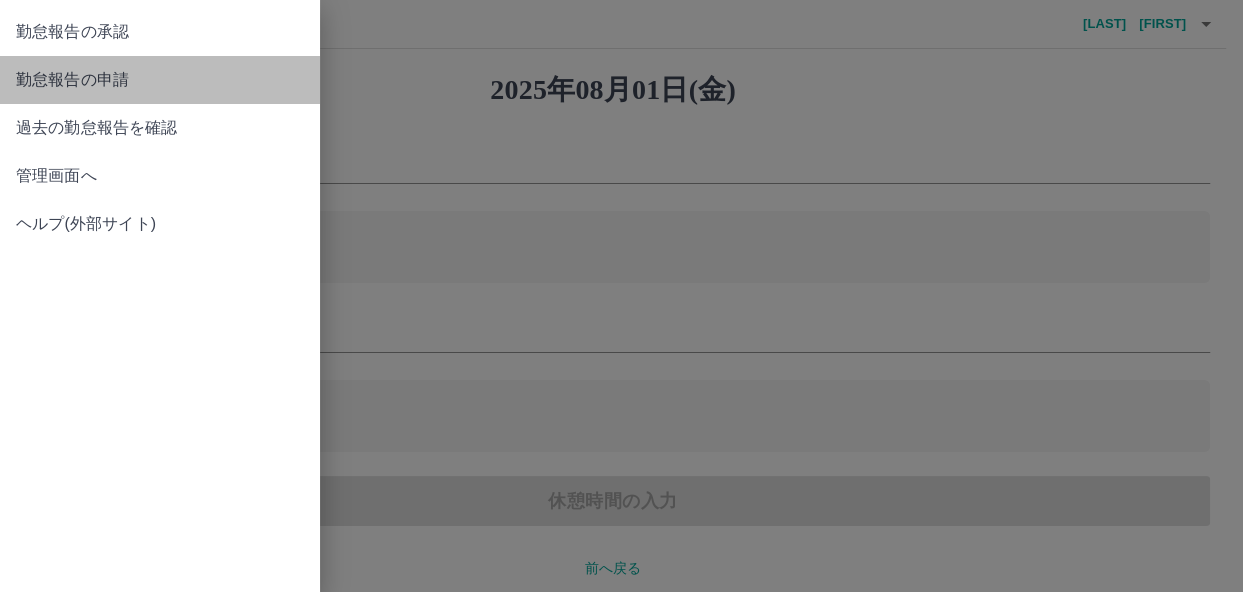 click on "勤怠報告の申請" at bounding box center [160, 80] 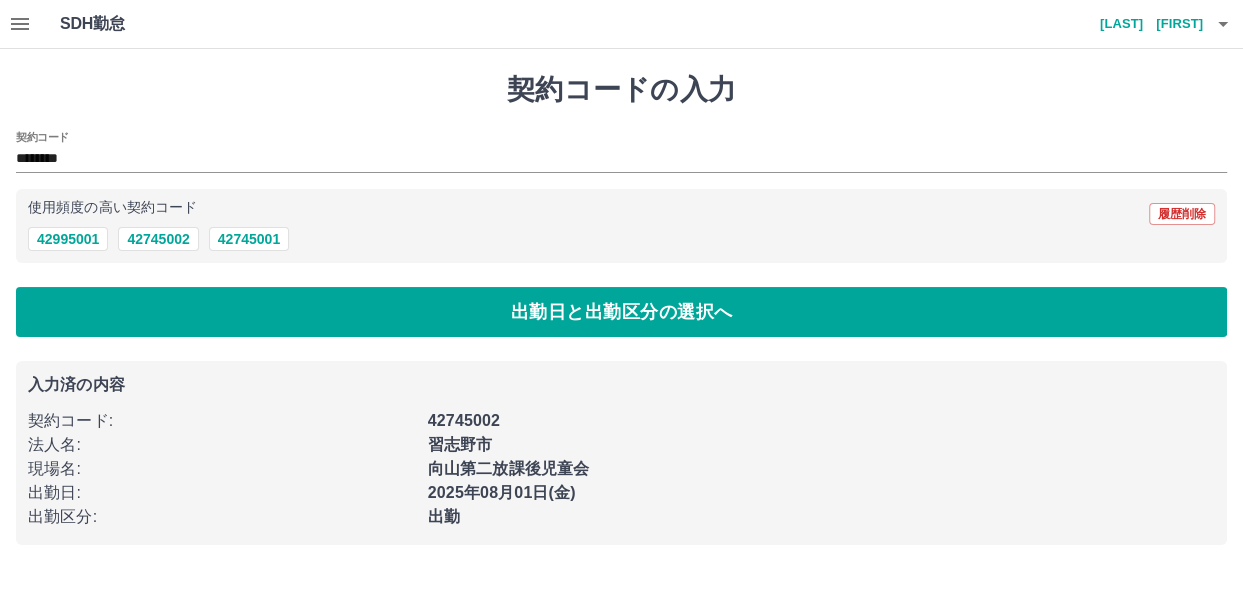 click on "契約コードの入力 契約コード ******** 使用頻度の高い契約コード 履歴削除 42995001 42745002 42745001 出勤日と出勤区分の選択へ 入力済の内容 契約コード : 42745002 法人名 : [COMPANY_NAME] 現場名 : 向山第二放課後児童会 出勤日 : [DATE](金) 出勤区分 : 出勤" at bounding box center [621, 309] 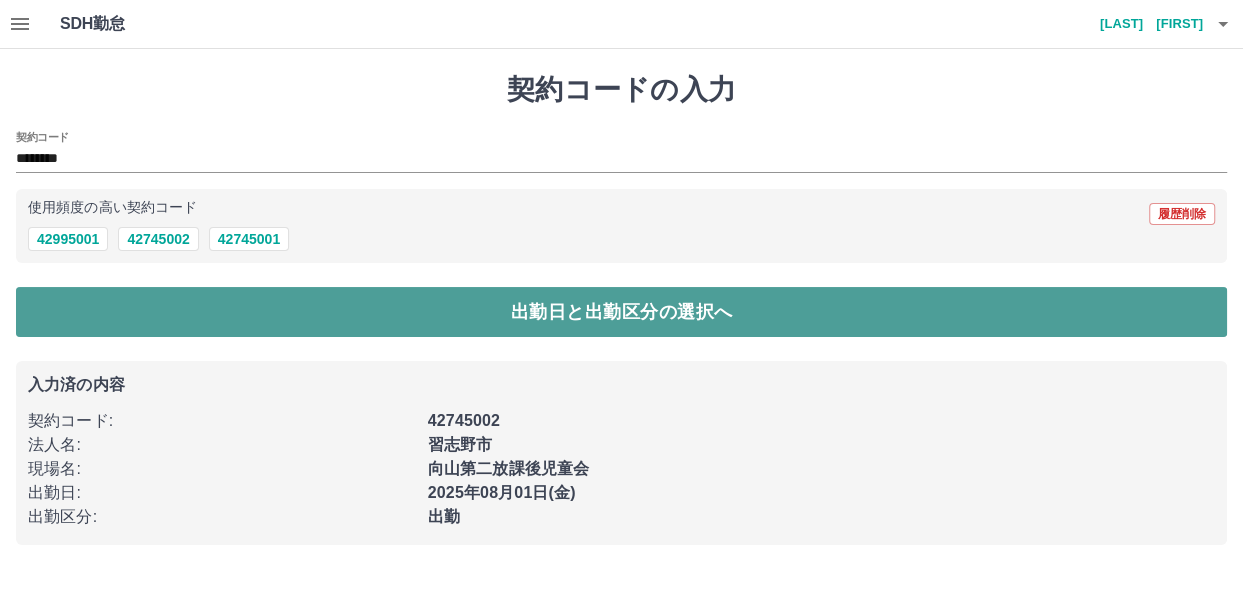 click on "出勤日と出勤区分の選択へ" at bounding box center [621, 312] 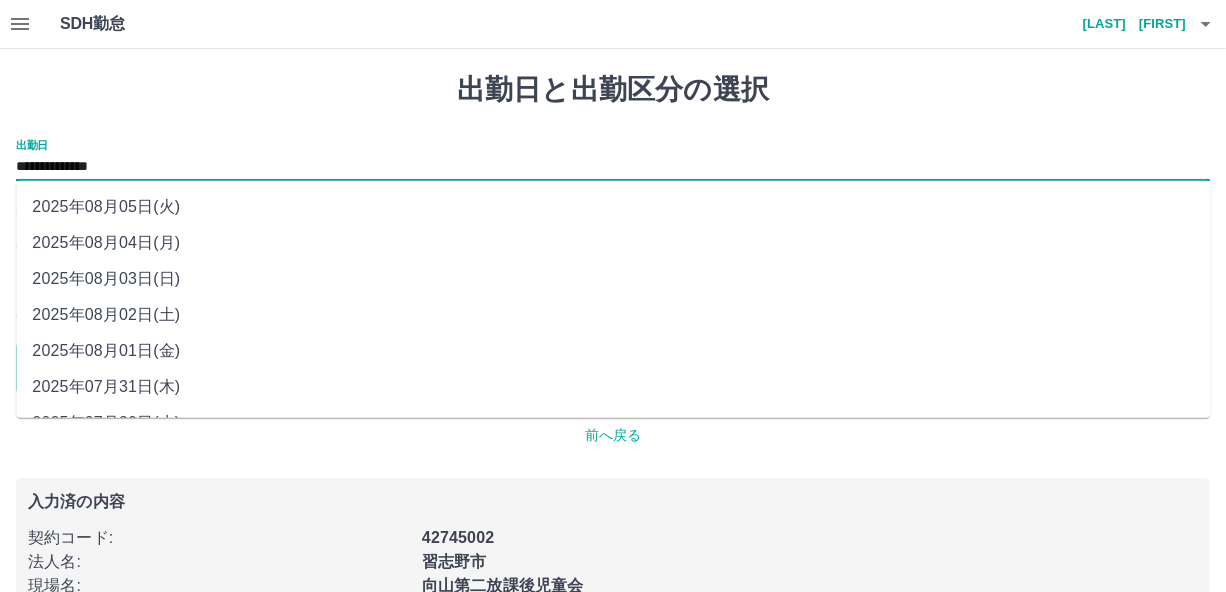 click on "**********" at bounding box center [613, 167] 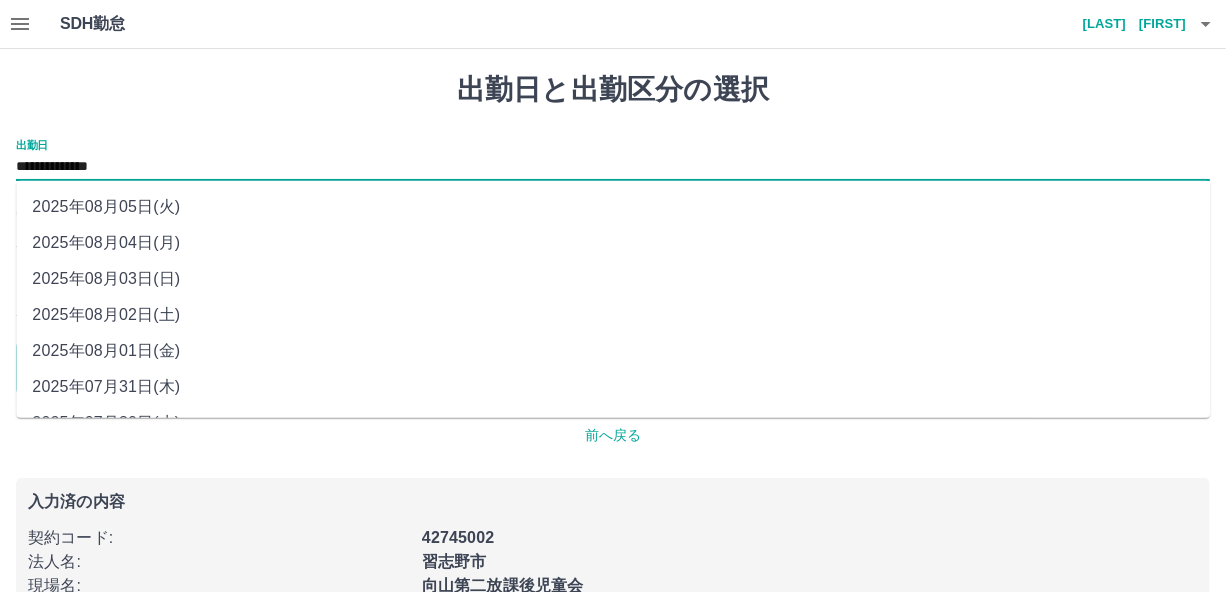 click on "2025年08月02日(土)" at bounding box center (613, 315) 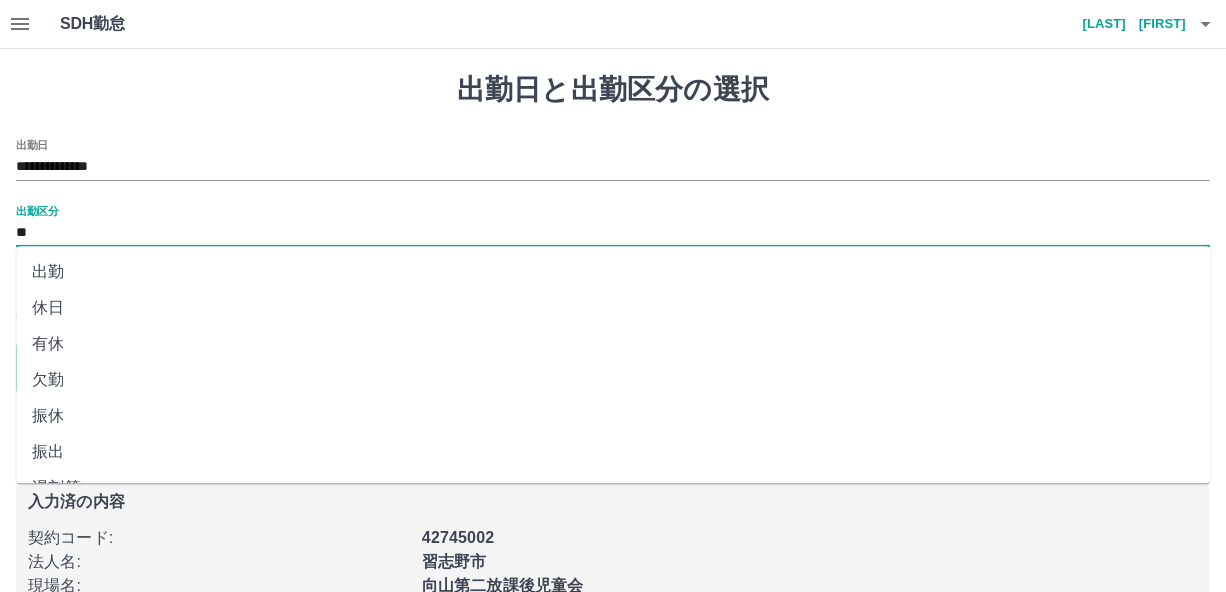 click on "**" at bounding box center [613, 233] 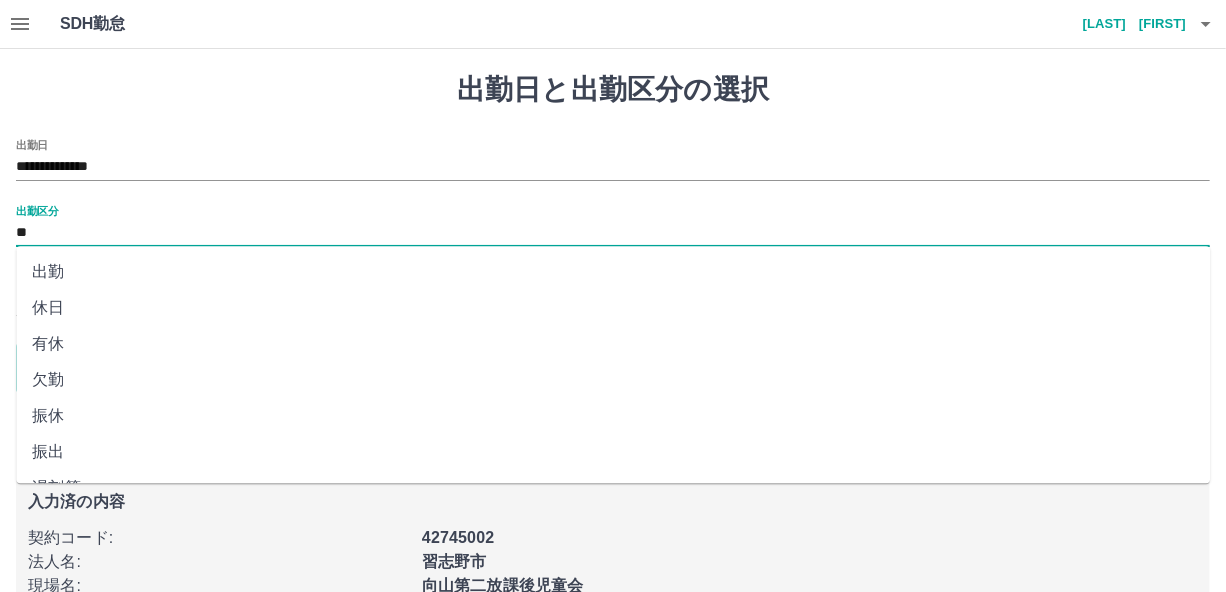 click on "休日" at bounding box center [613, 308] 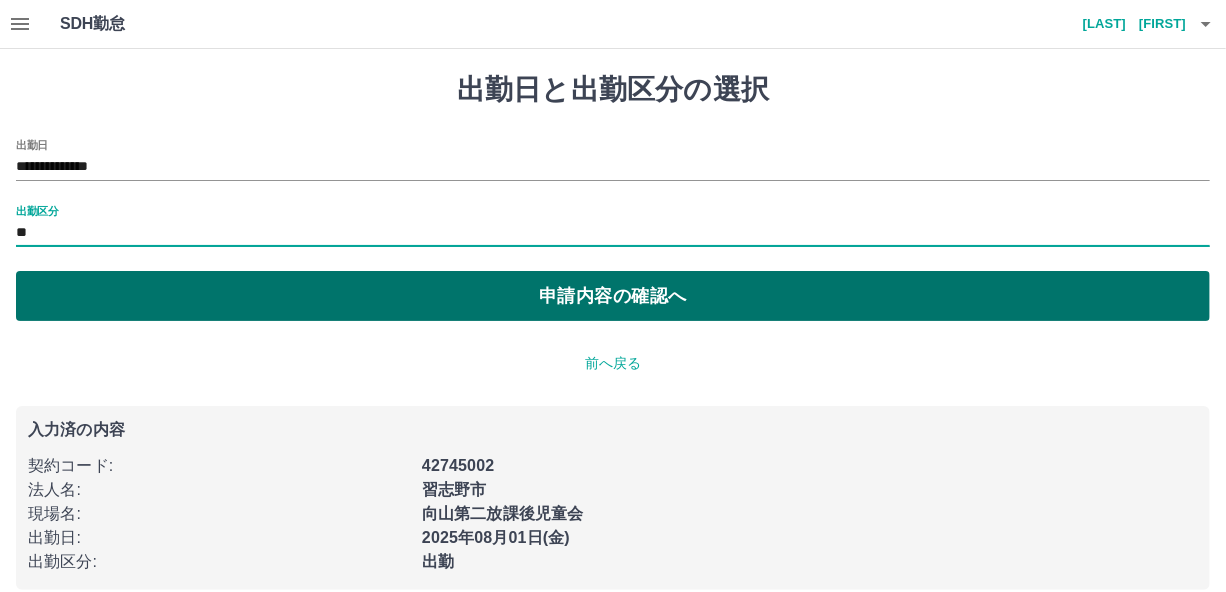 click on "申請内容の確認へ" at bounding box center (613, 296) 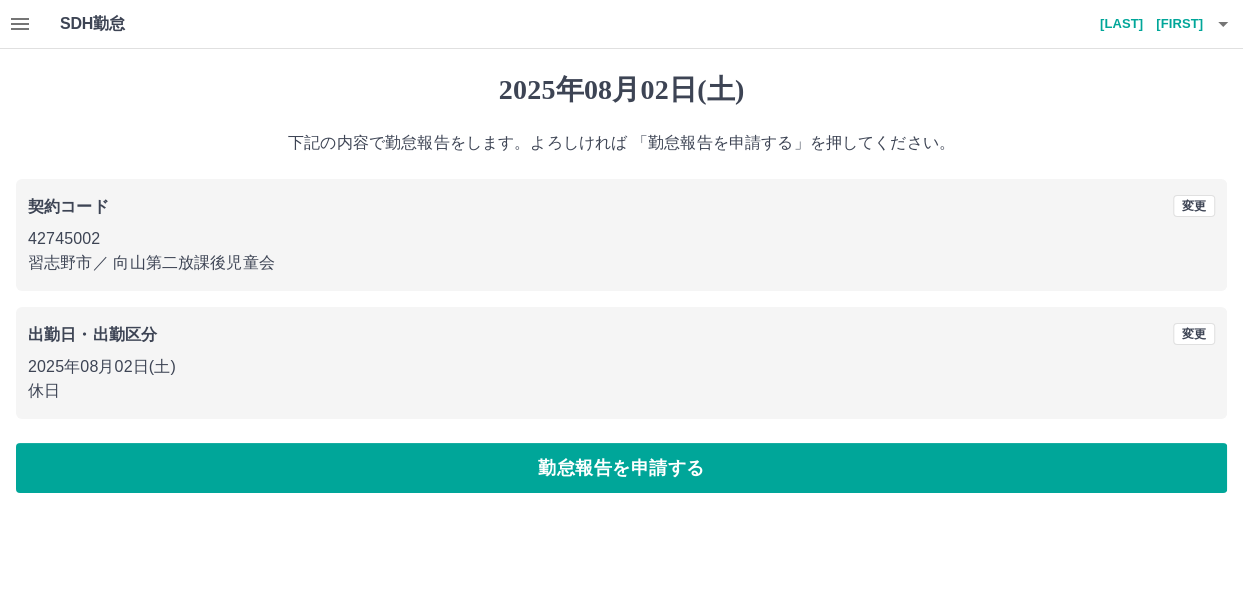 click on "勤怠報告を申請する" at bounding box center (621, 468) 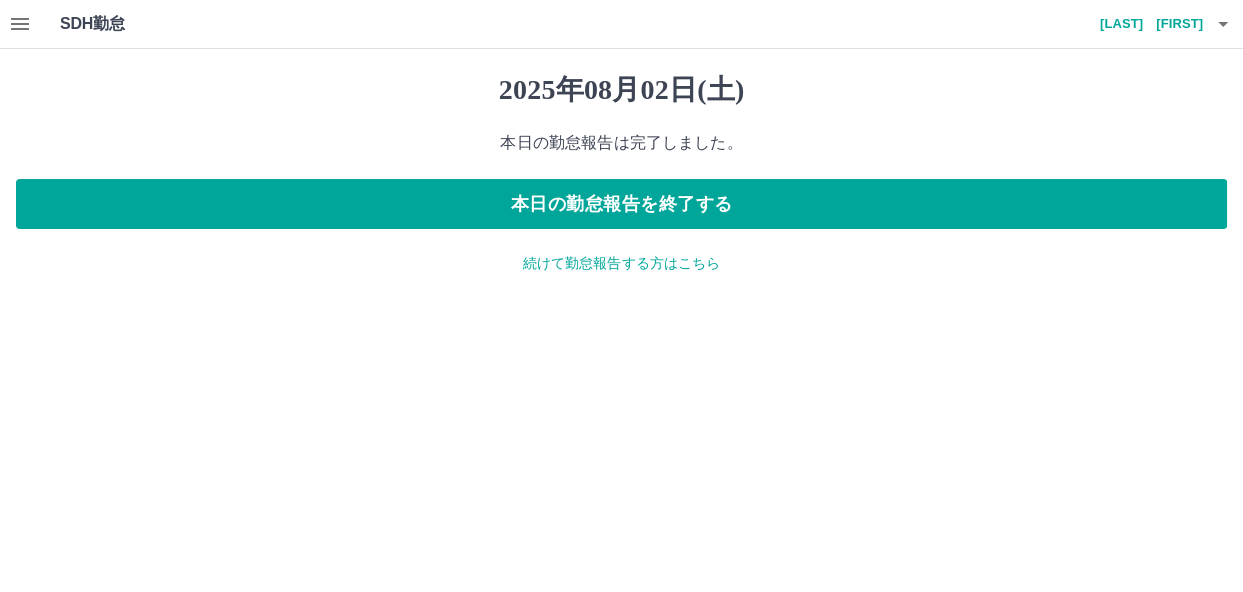 click on "続けて勤怠報告する方はこちら" at bounding box center [621, 263] 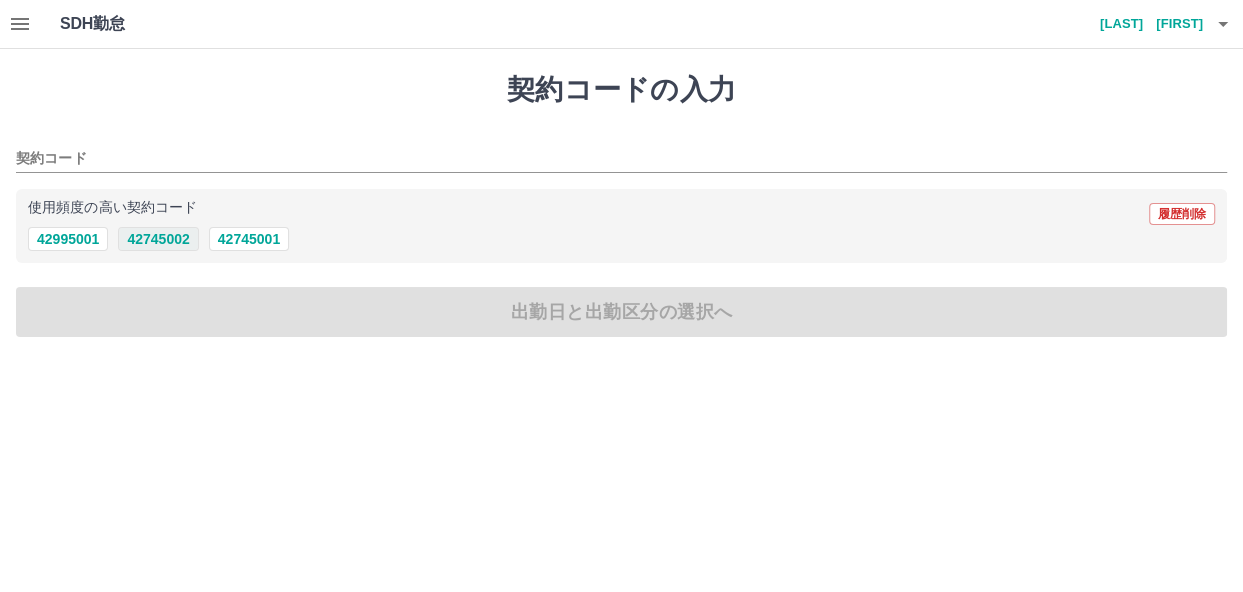 click on "42745002" at bounding box center (158, 239) 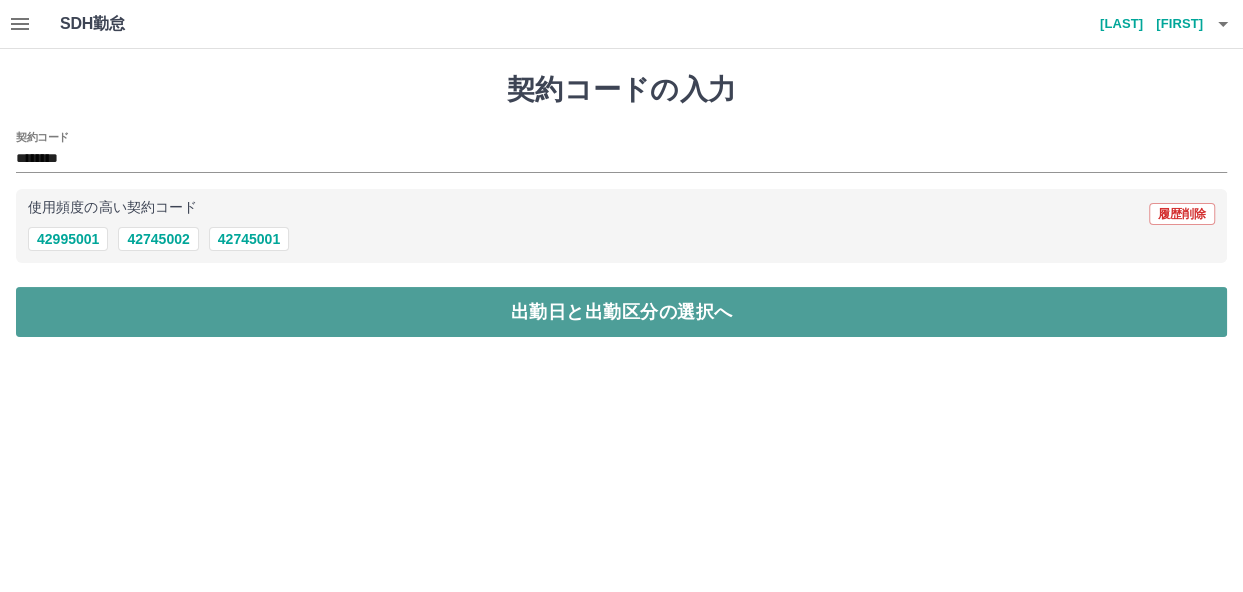 click on "出勤日と出勤区分の選択へ" at bounding box center [621, 312] 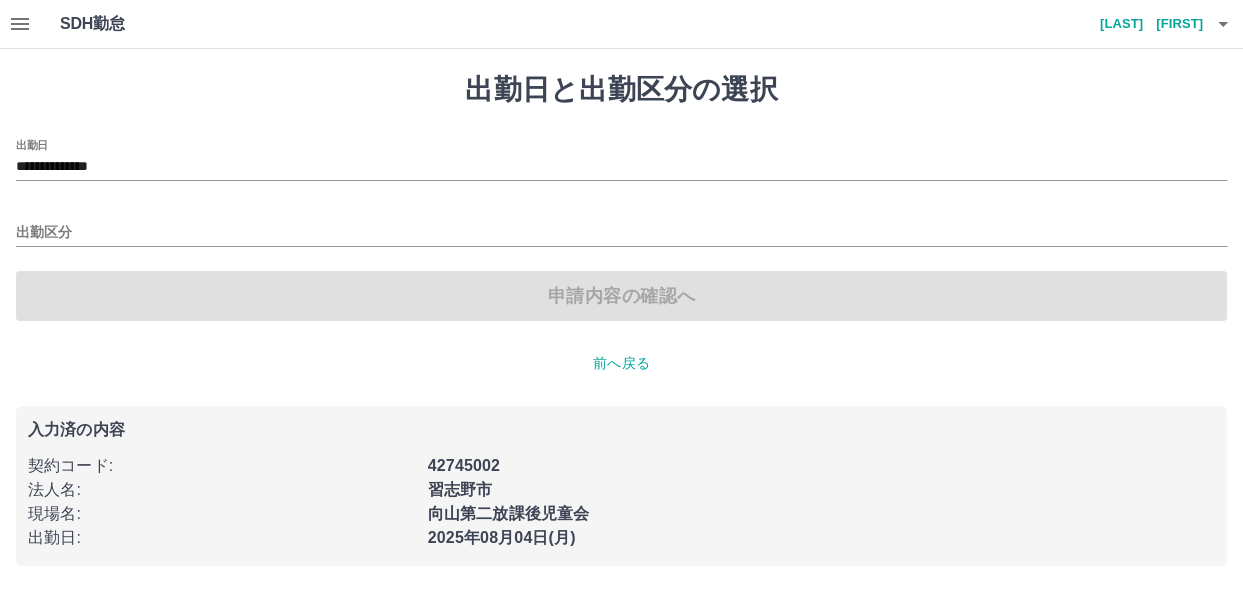 click on "**********" at bounding box center (621, 160) 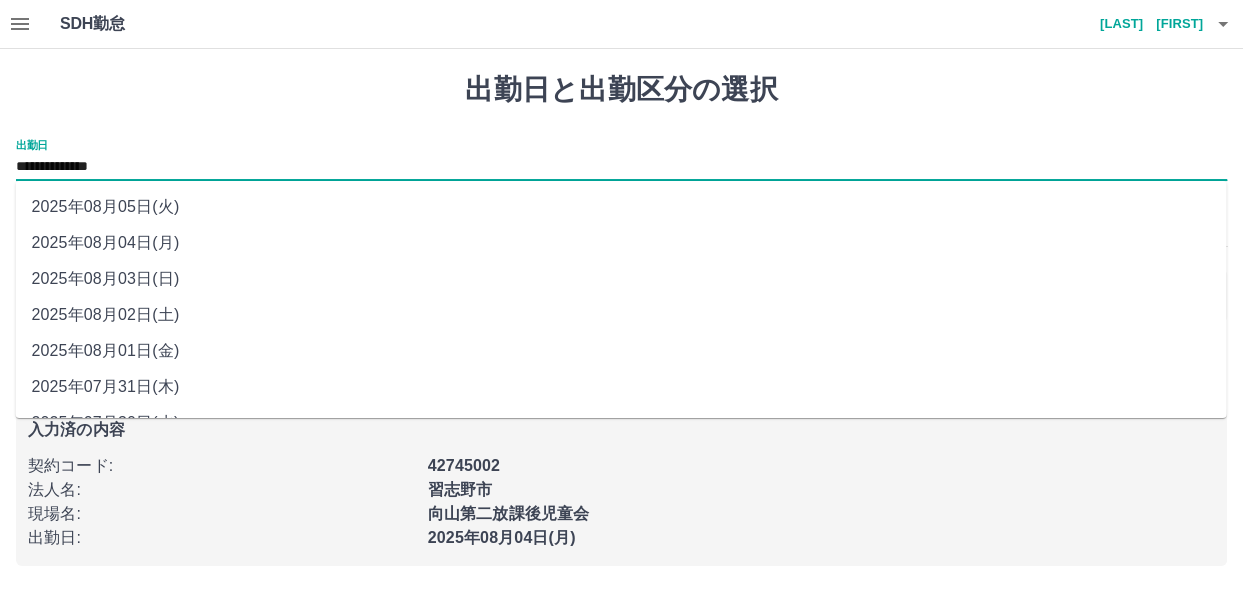 click on "**********" at bounding box center (621, 167) 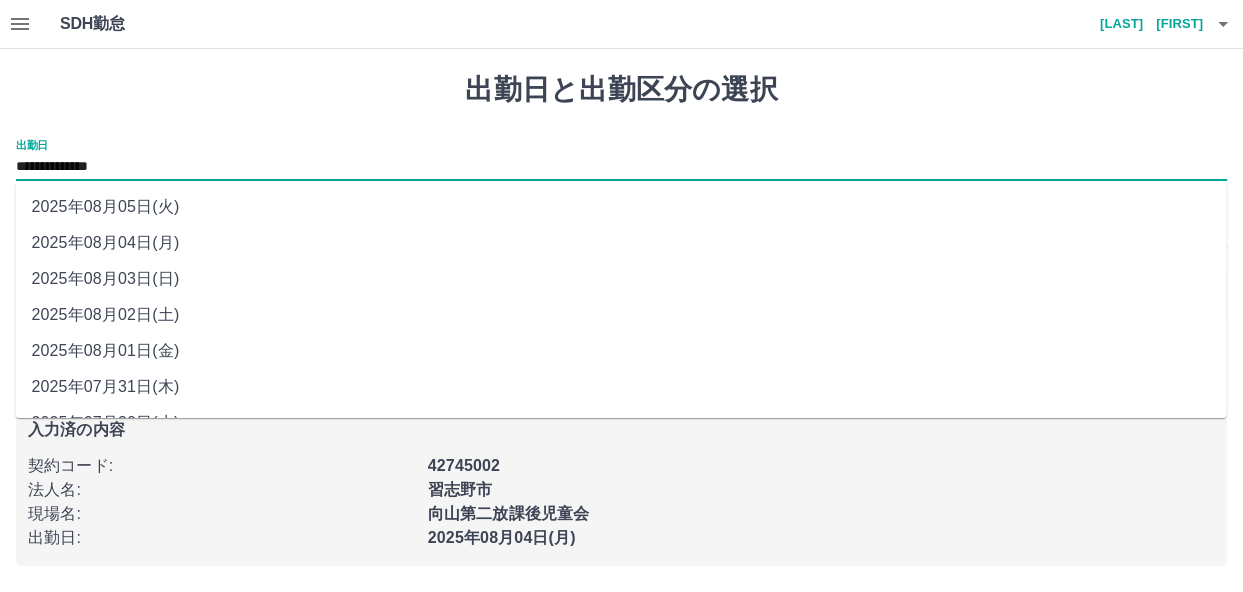 click on "2025年08月03日(日)" at bounding box center [620, 279] 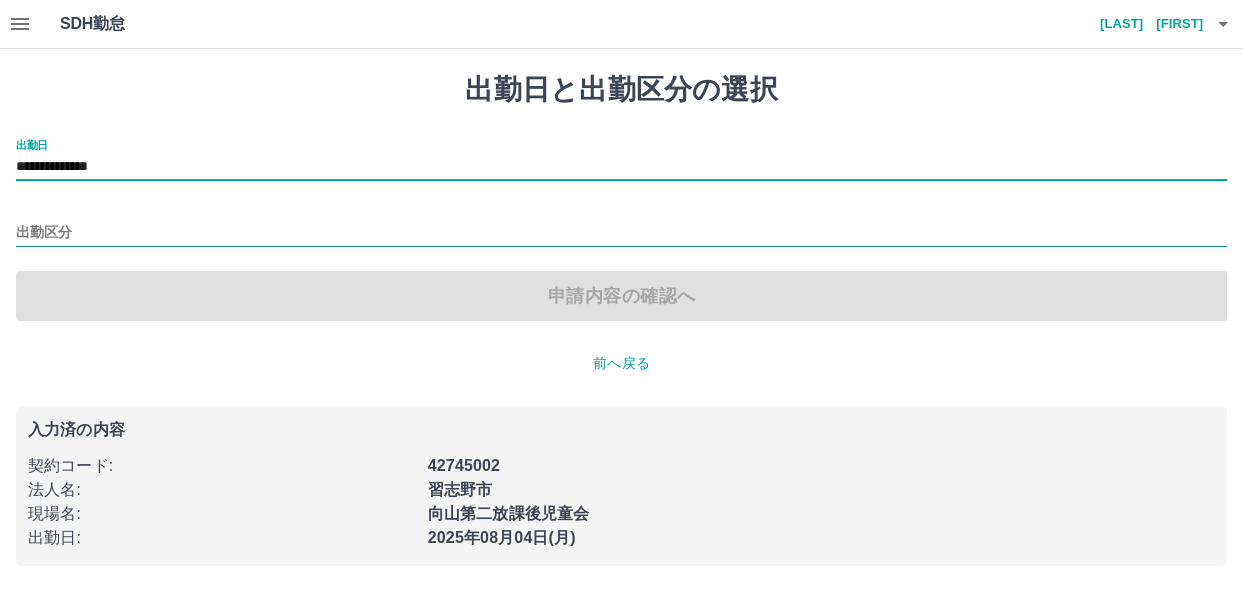 click on "出勤区分" at bounding box center [621, 233] 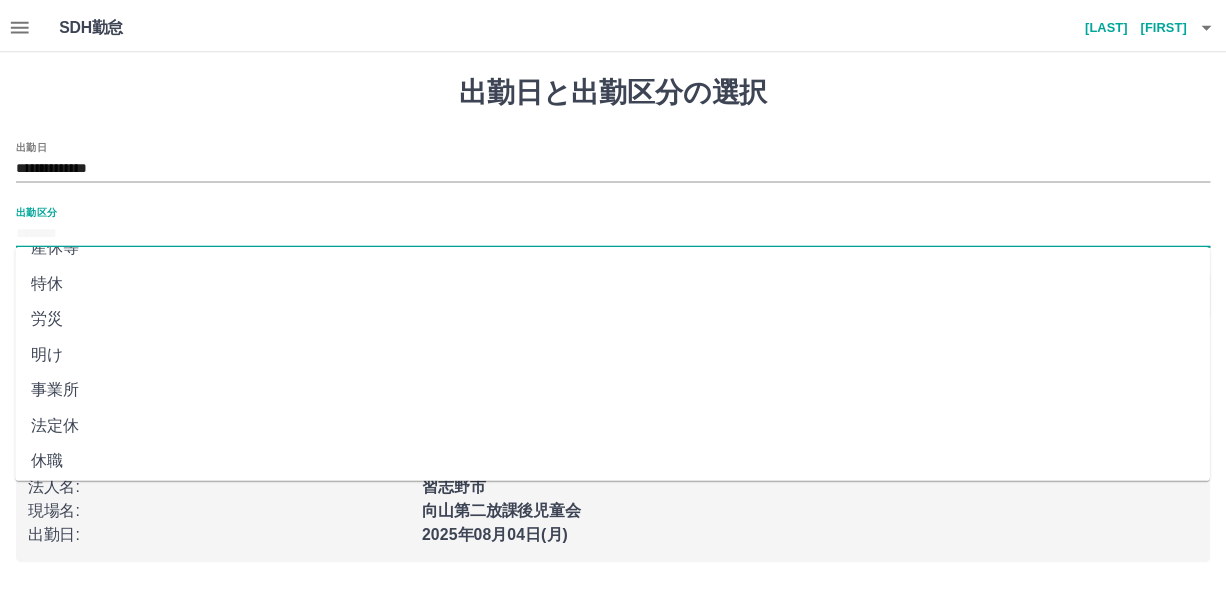scroll, scrollTop: 427, scrollLeft: 0, axis: vertical 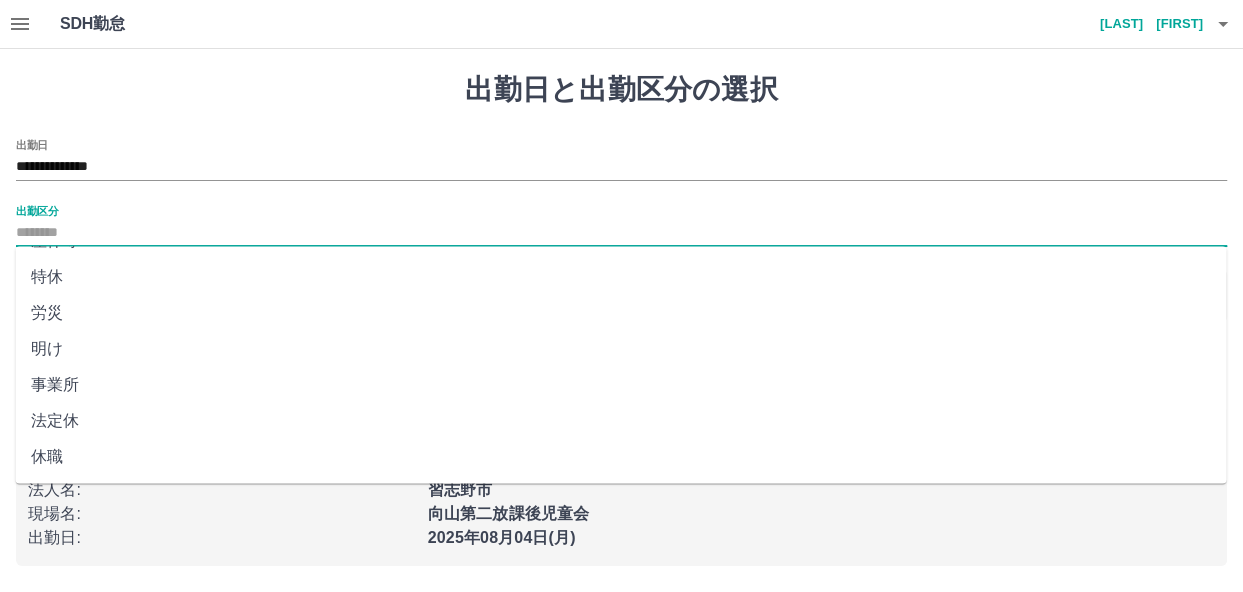 click on "法定休" at bounding box center (620, 421) 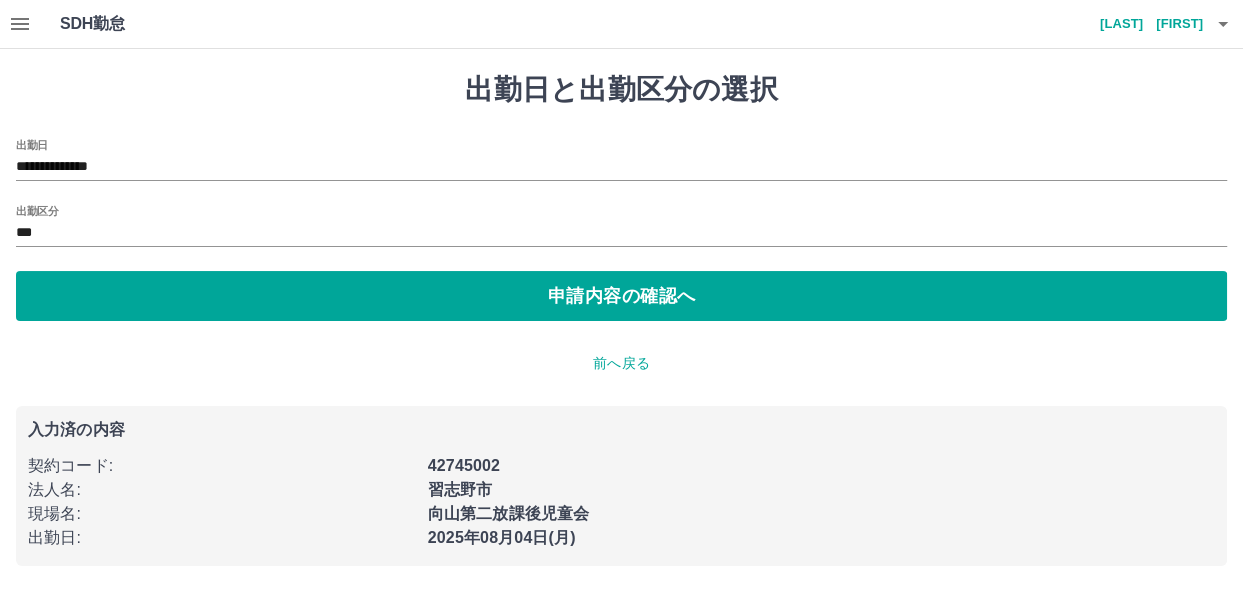 click on "**********" at bounding box center [621, 319] 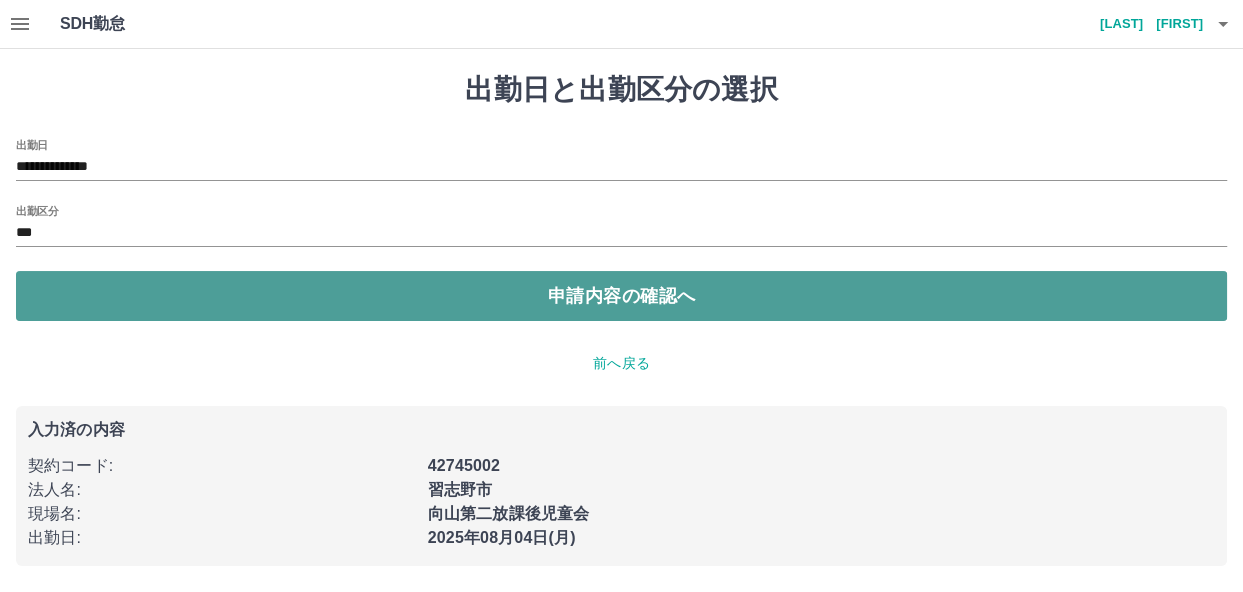 click on "申請内容の確認へ" at bounding box center (621, 296) 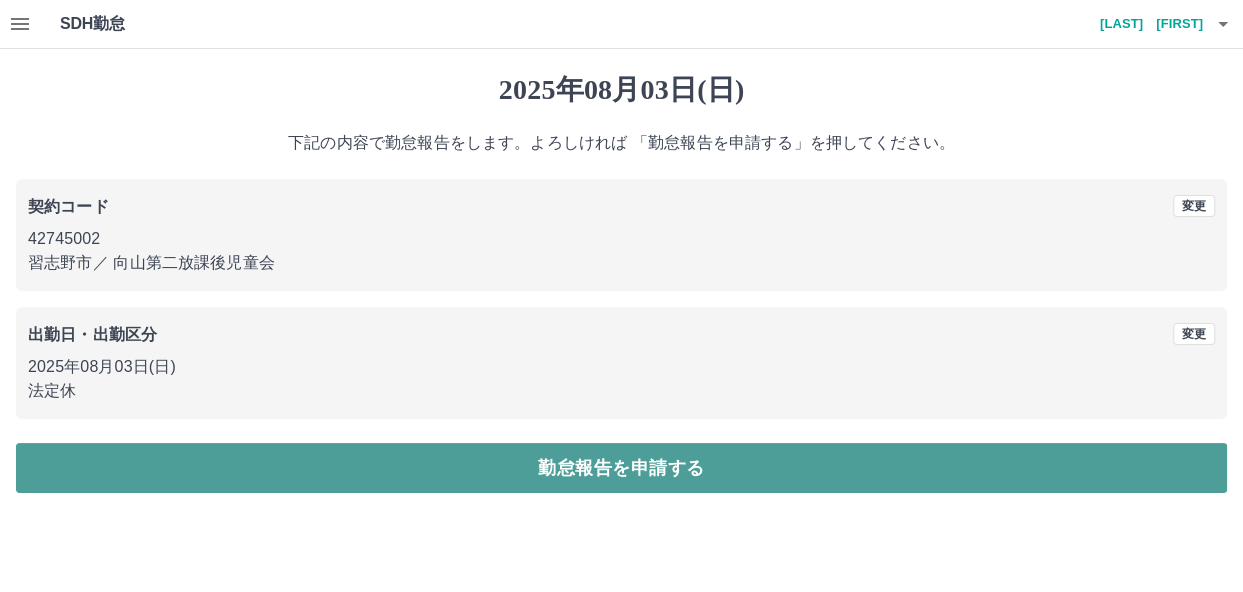 click on "勤怠報告を申請する" at bounding box center [621, 468] 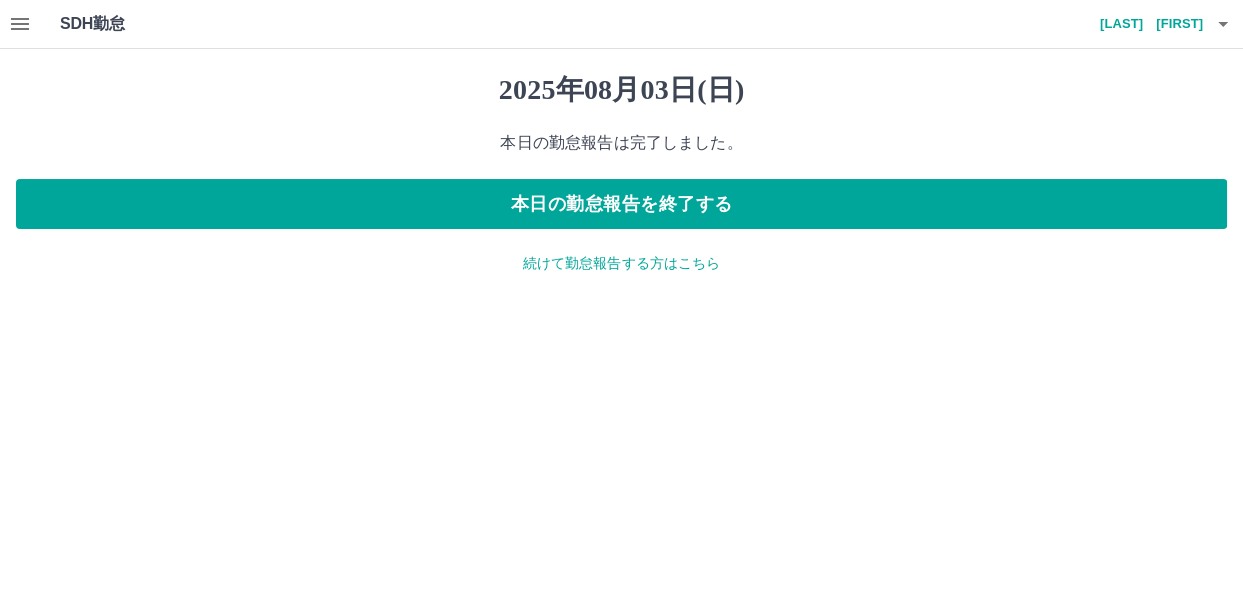 click on "続けて勤怠報告する方はこちら" at bounding box center (621, 263) 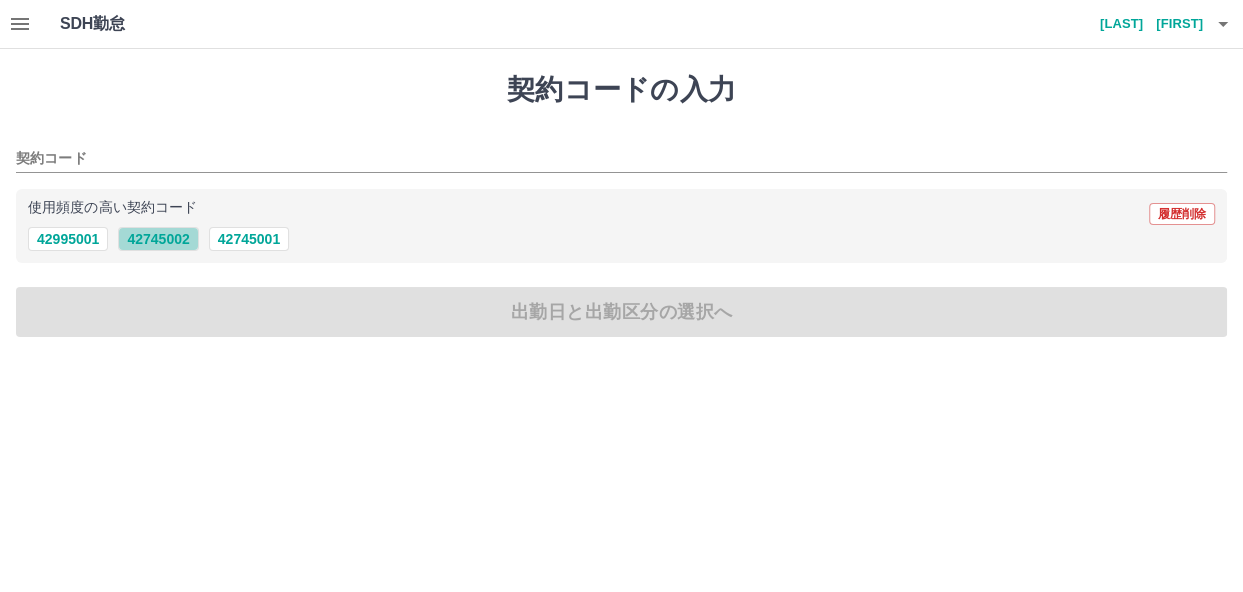 click on "42745002" at bounding box center (158, 239) 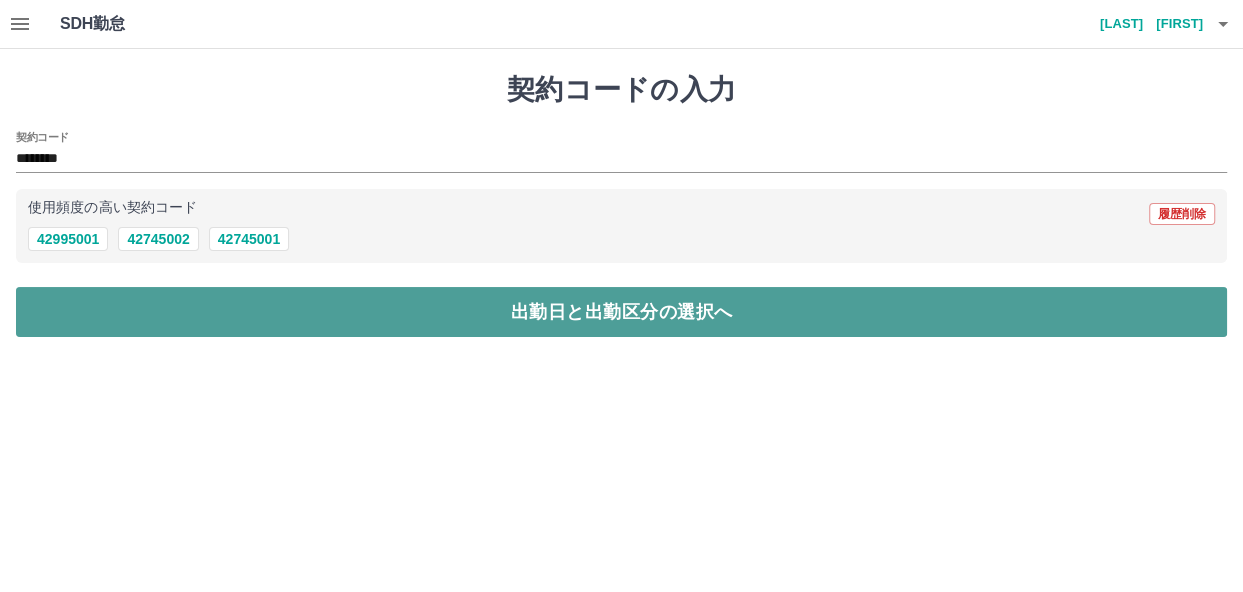 click on "出勤日と出勤区分の選択へ" at bounding box center (621, 312) 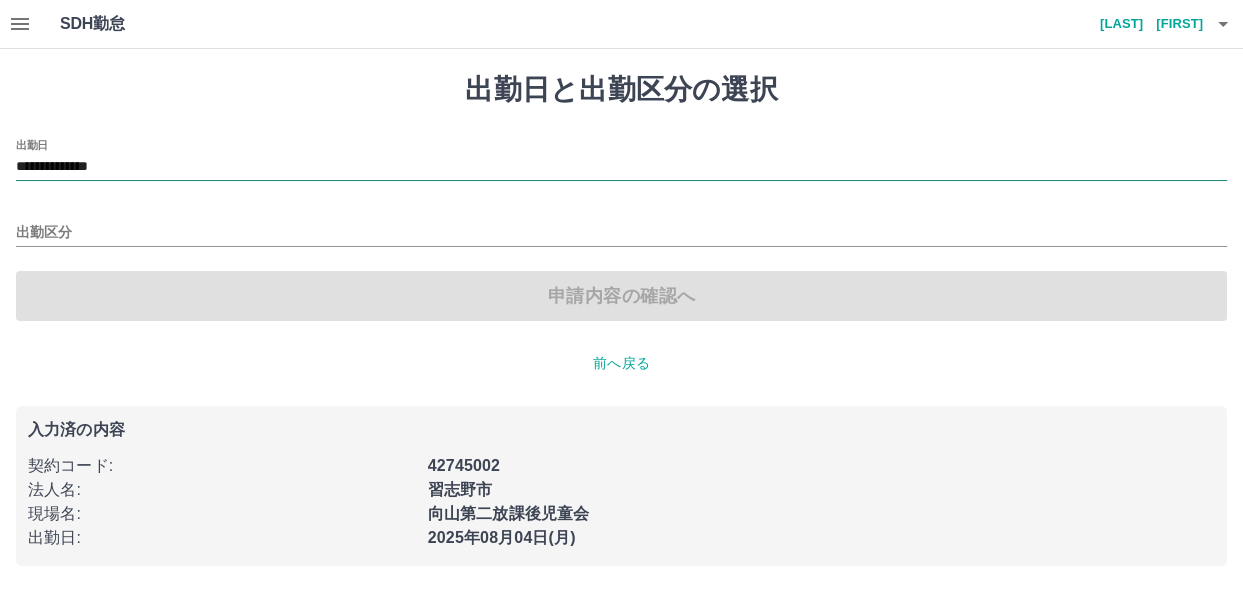 click on "**********" at bounding box center [621, 167] 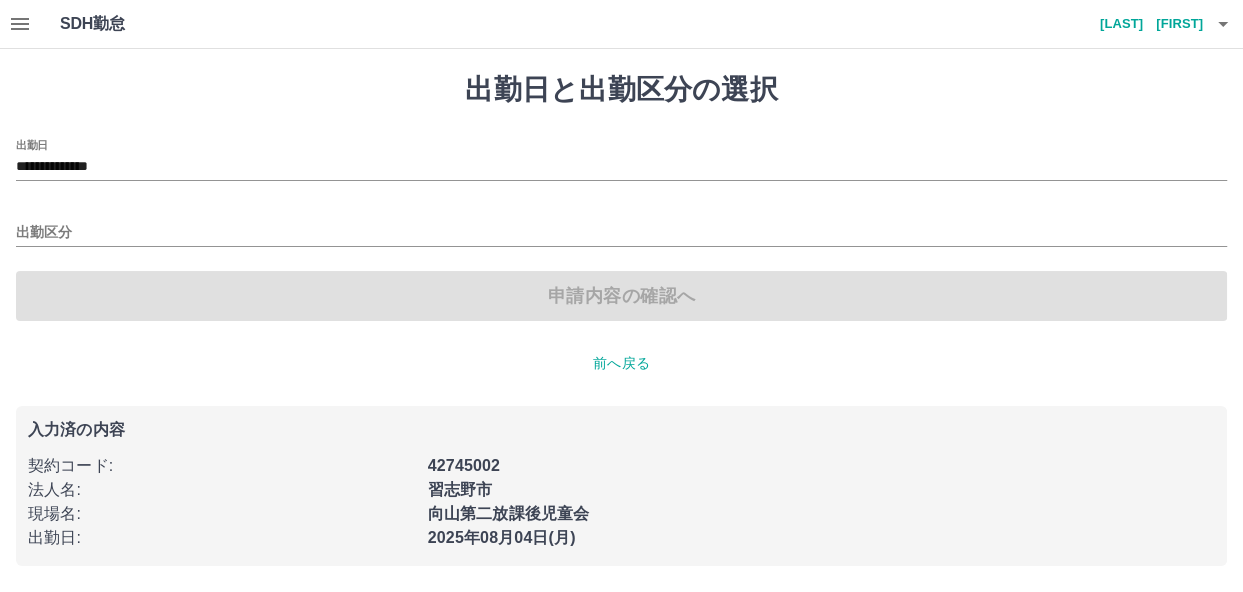 click on "**********" at bounding box center (621, 319) 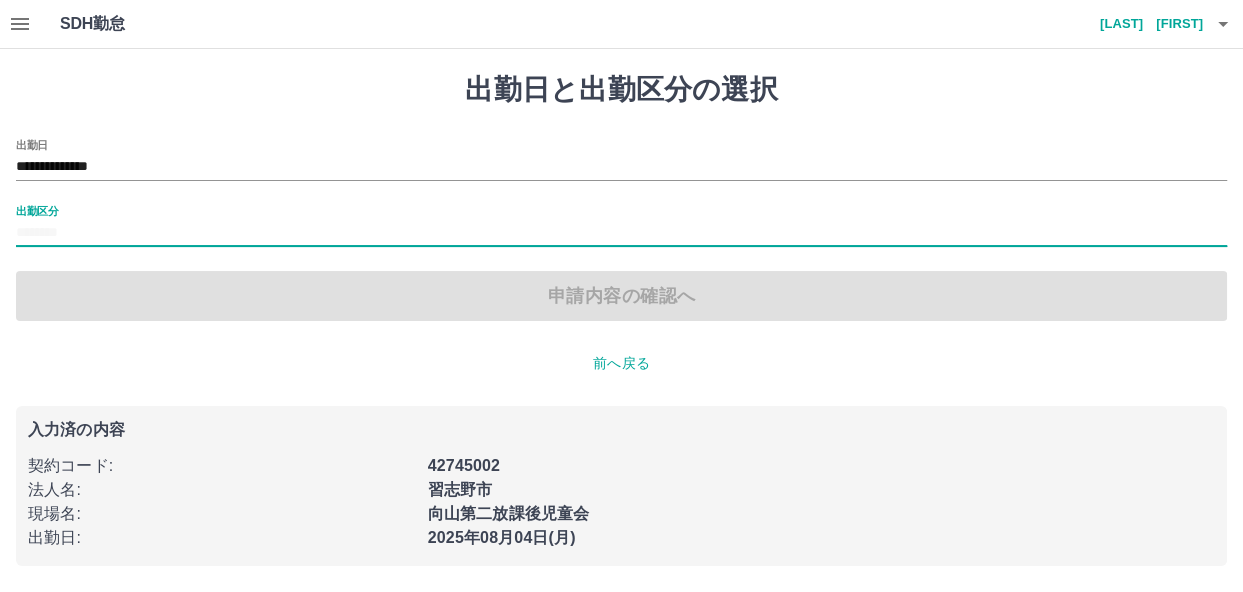 click on "出勤区分" at bounding box center (621, 233) 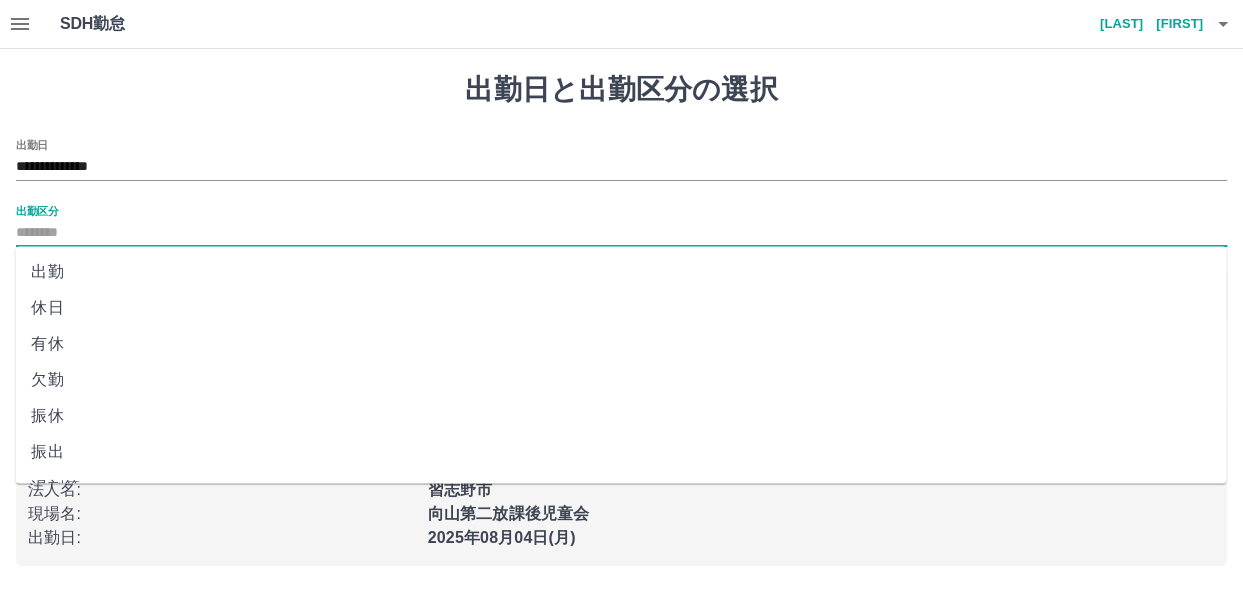 click on "出勤" at bounding box center (620, 272) 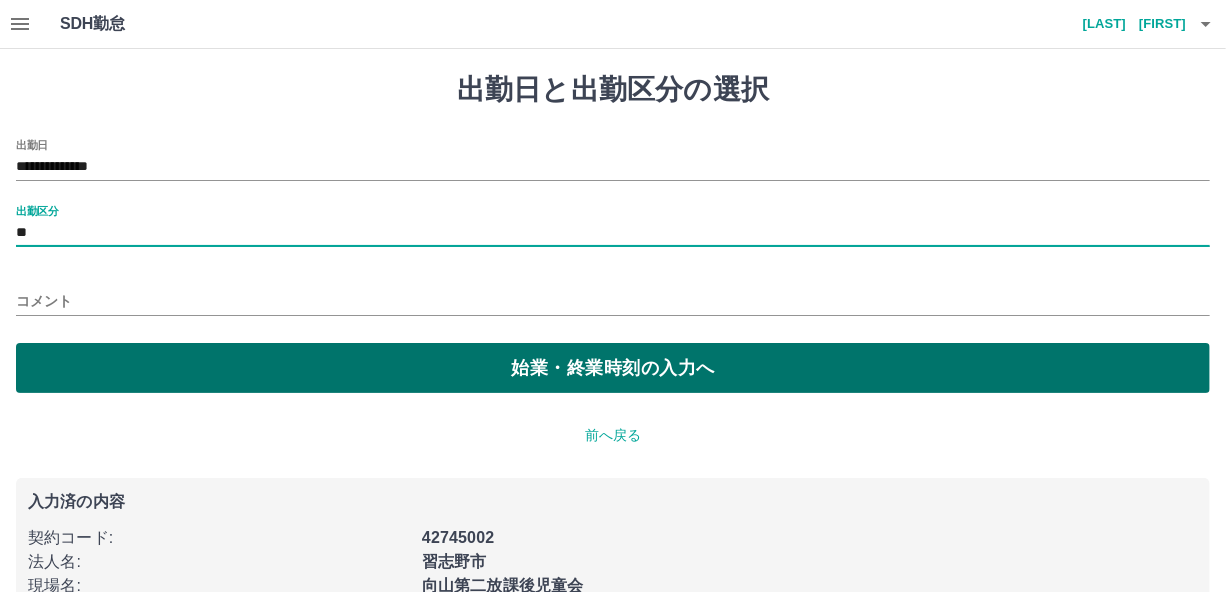 click on "始業・終業時刻の入力へ" at bounding box center (613, 368) 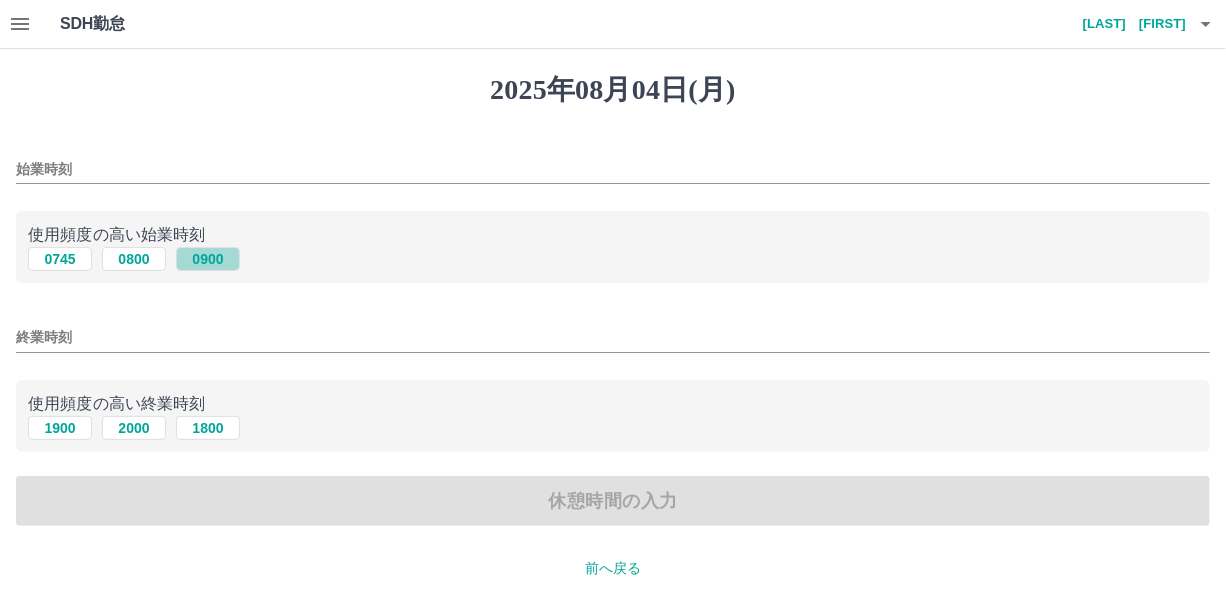 click on "0900" at bounding box center [208, 259] 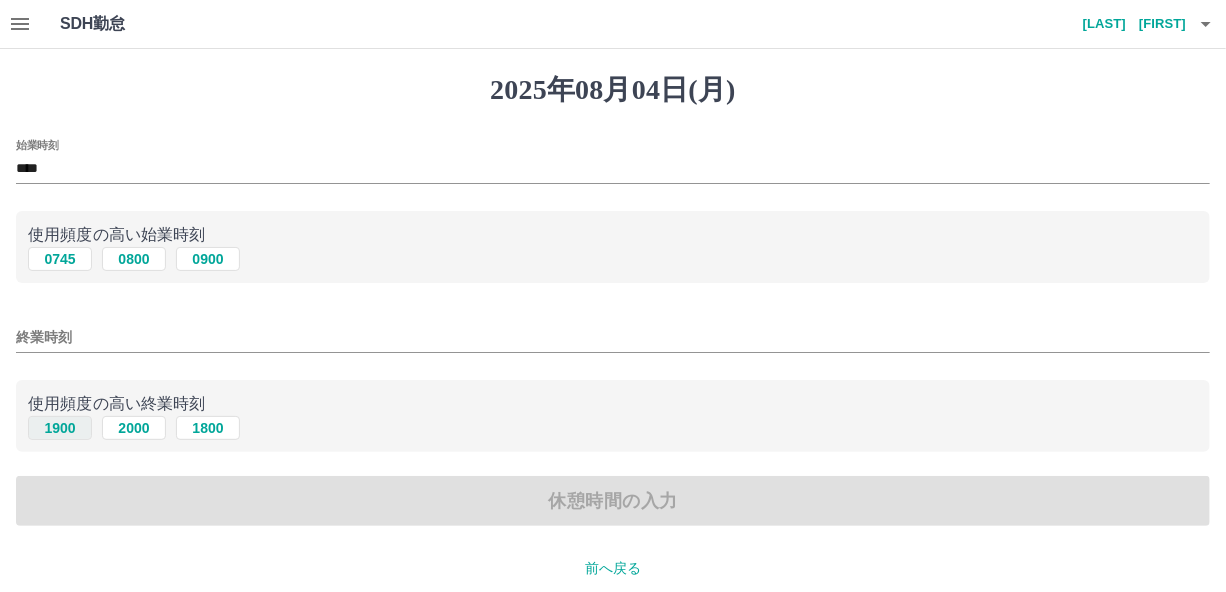 click on "1900" at bounding box center (60, 428) 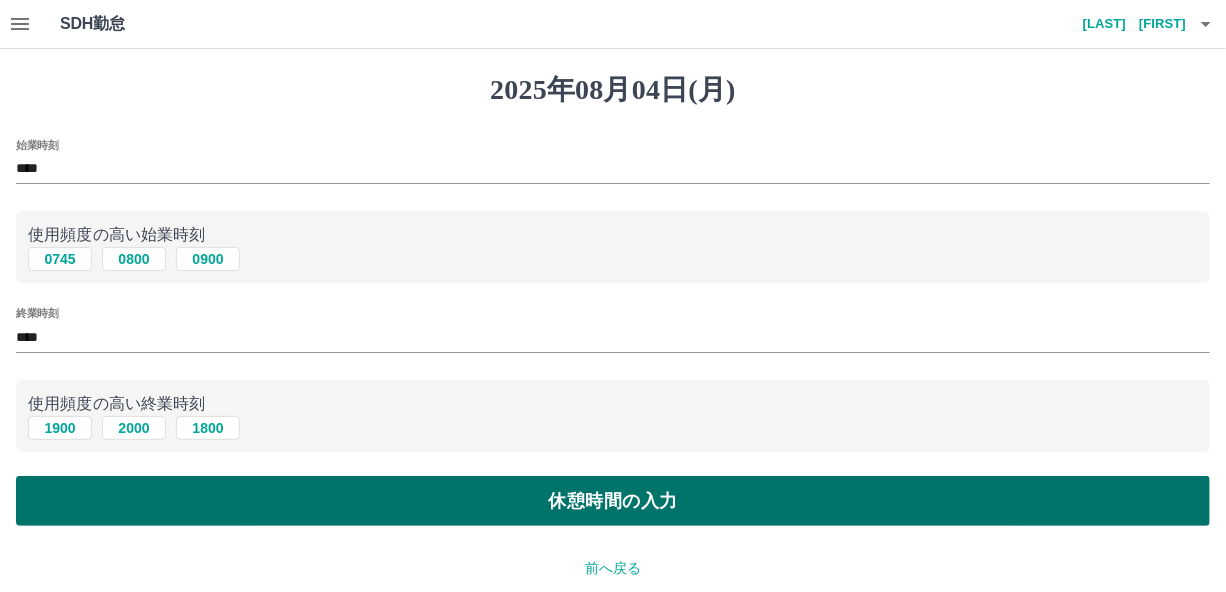 click on "休憩時間の入力" at bounding box center [613, 501] 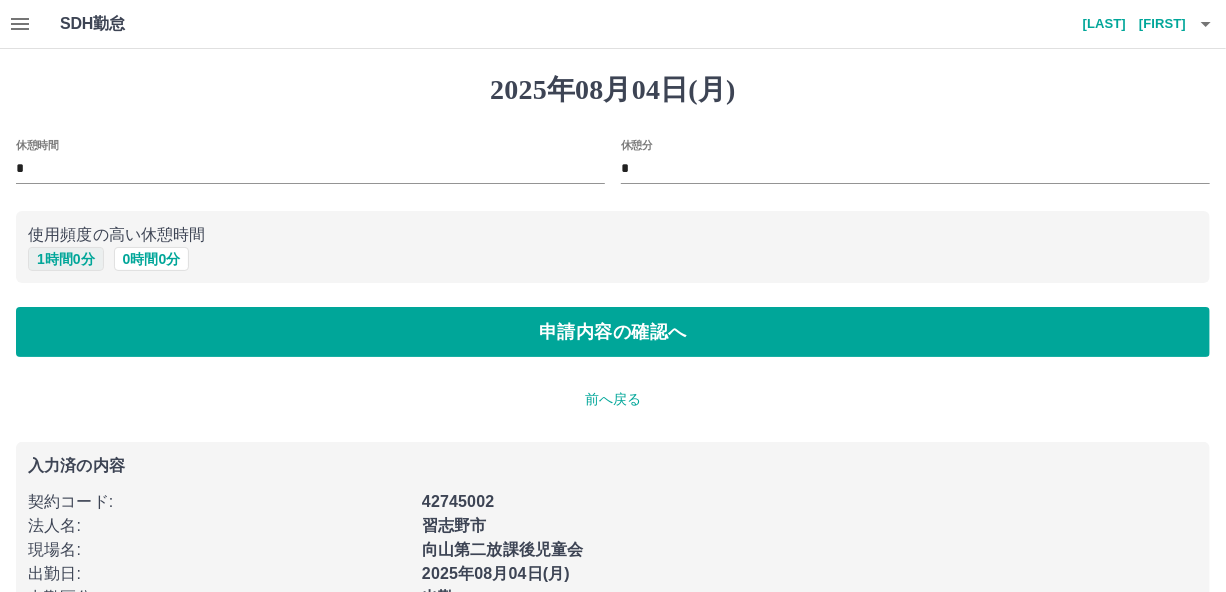 click on "1 時間 0 分" at bounding box center [66, 259] 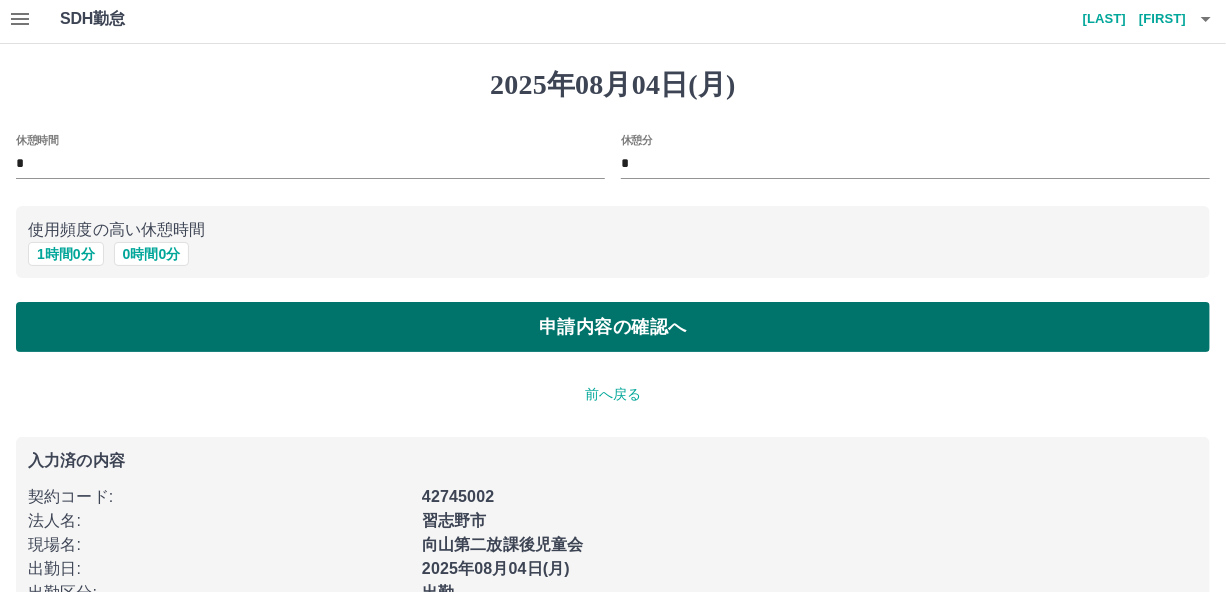 scroll, scrollTop: 100, scrollLeft: 0, axis: vertical 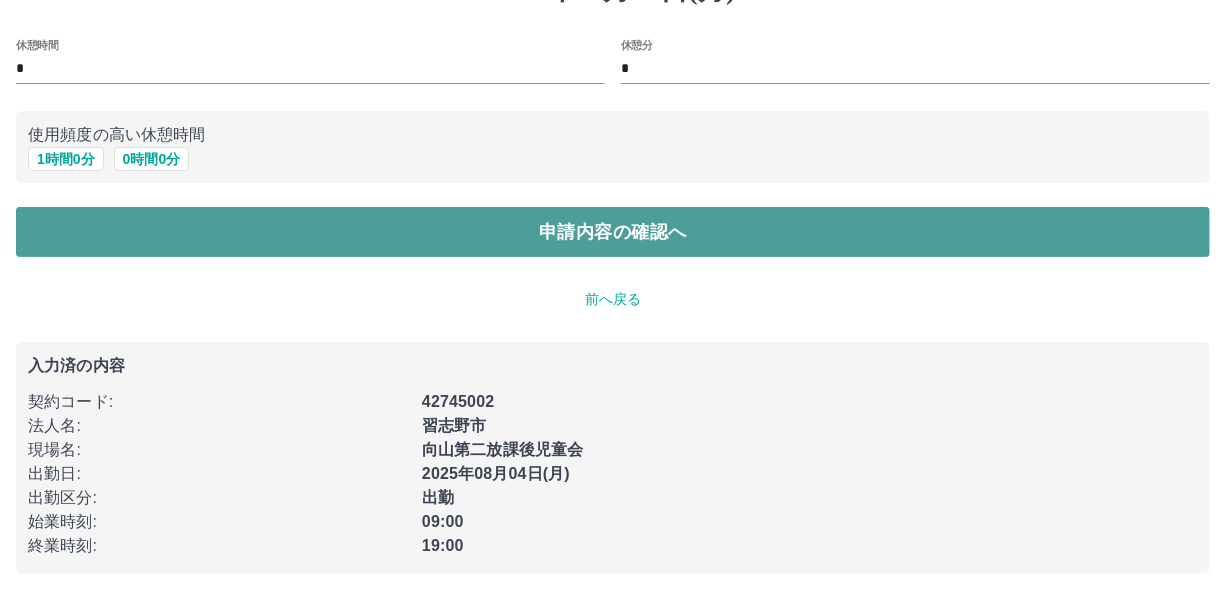click on "申請内容の確認へ" at bounding box center [613, 232] 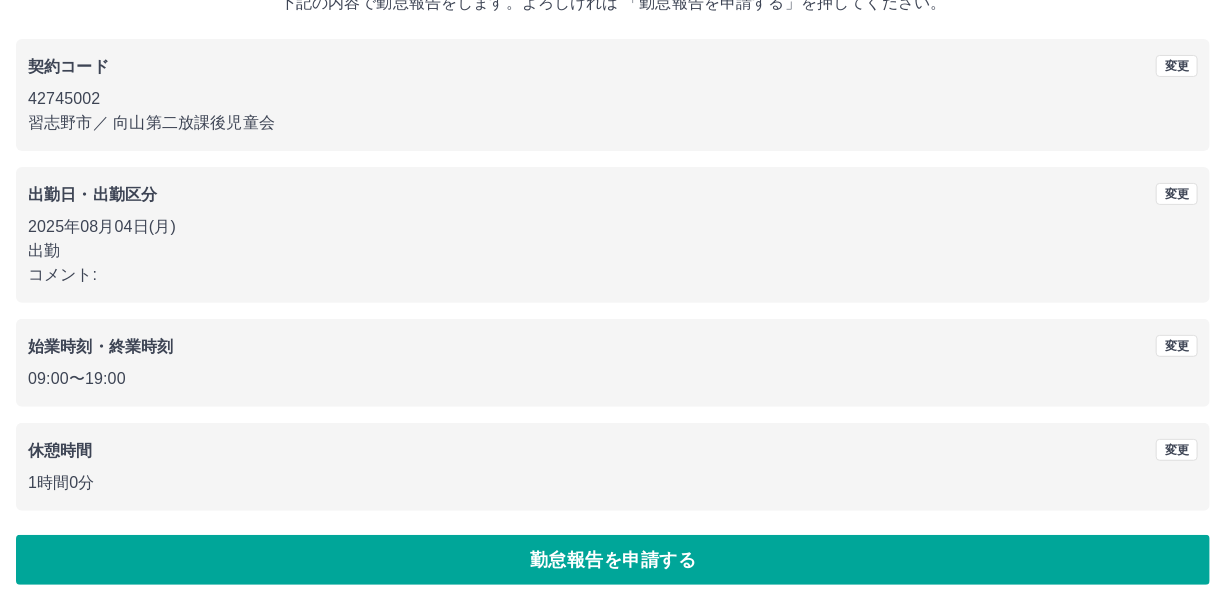 scroll, scrollTop: 156, scrollLeft: 0, axis: vertical 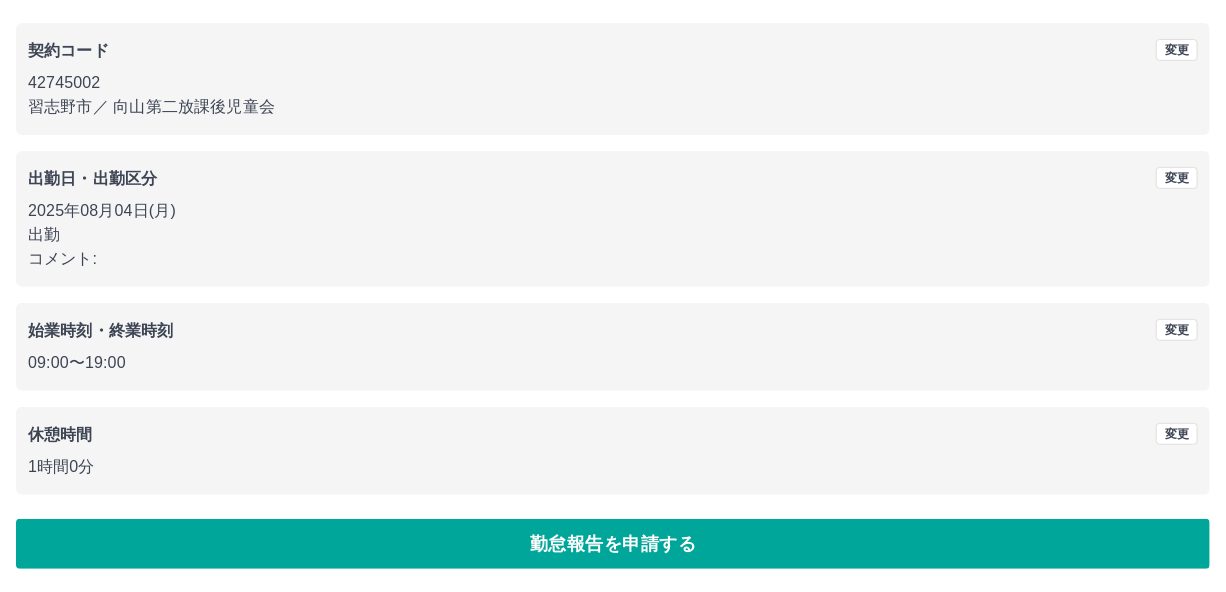 click on "勤怠報告を申請する" at bounding box center [613, 544] 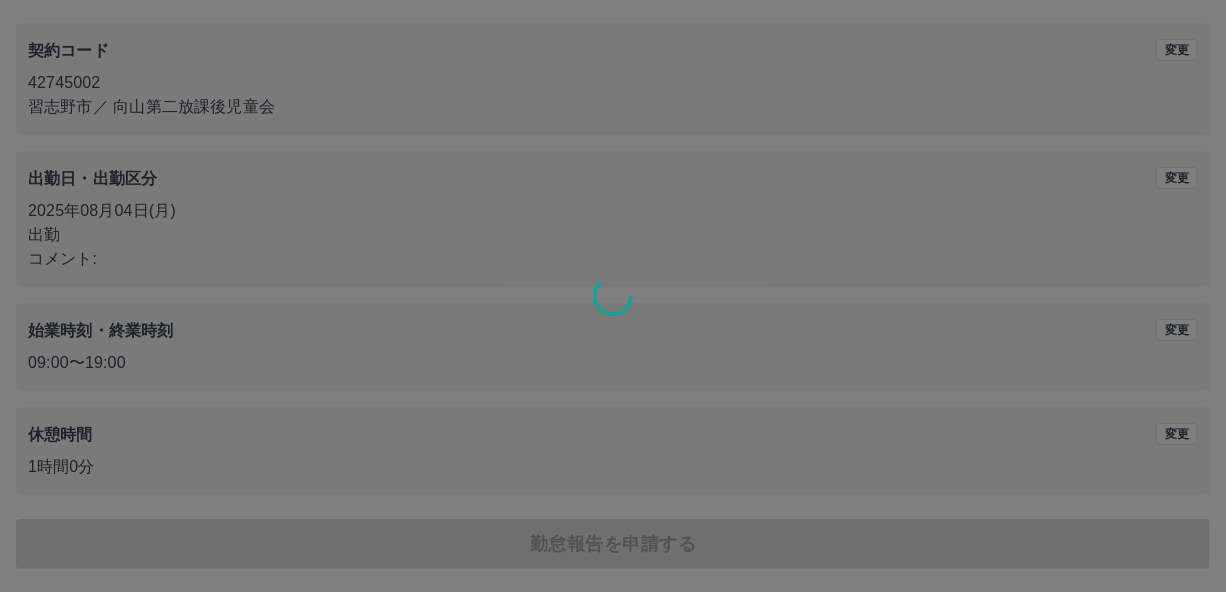 scroll, scrollTop: 0, scrollLeft: 0, axis: both 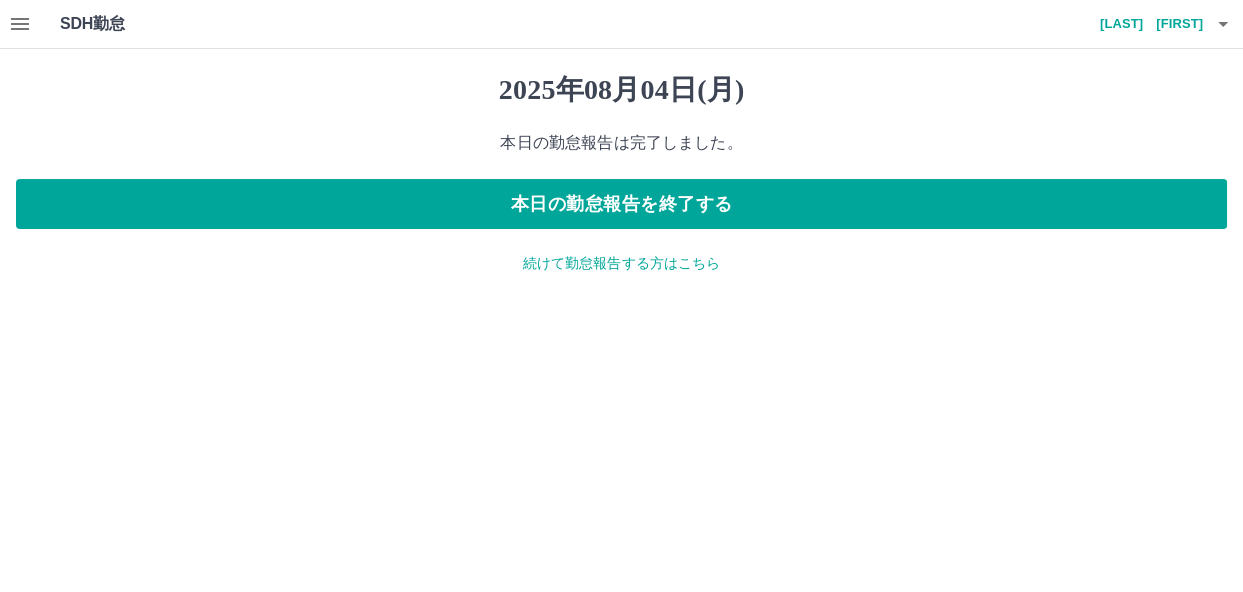 click on "続けて勤怠報告する方はこちら" at bounding box center [621, 263] 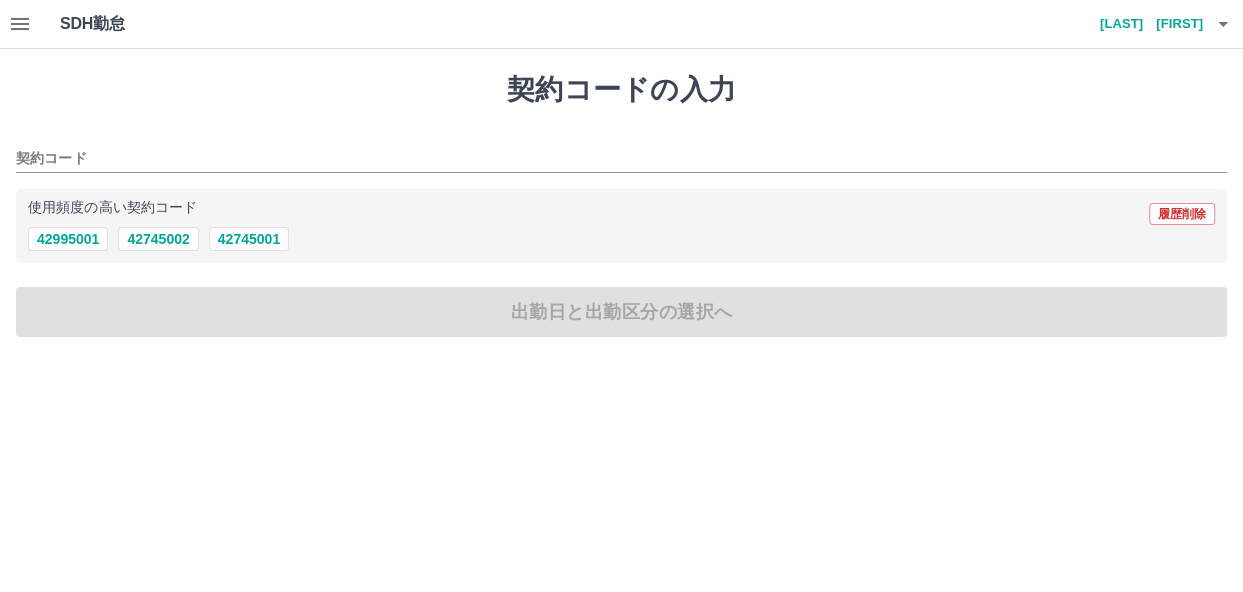 click 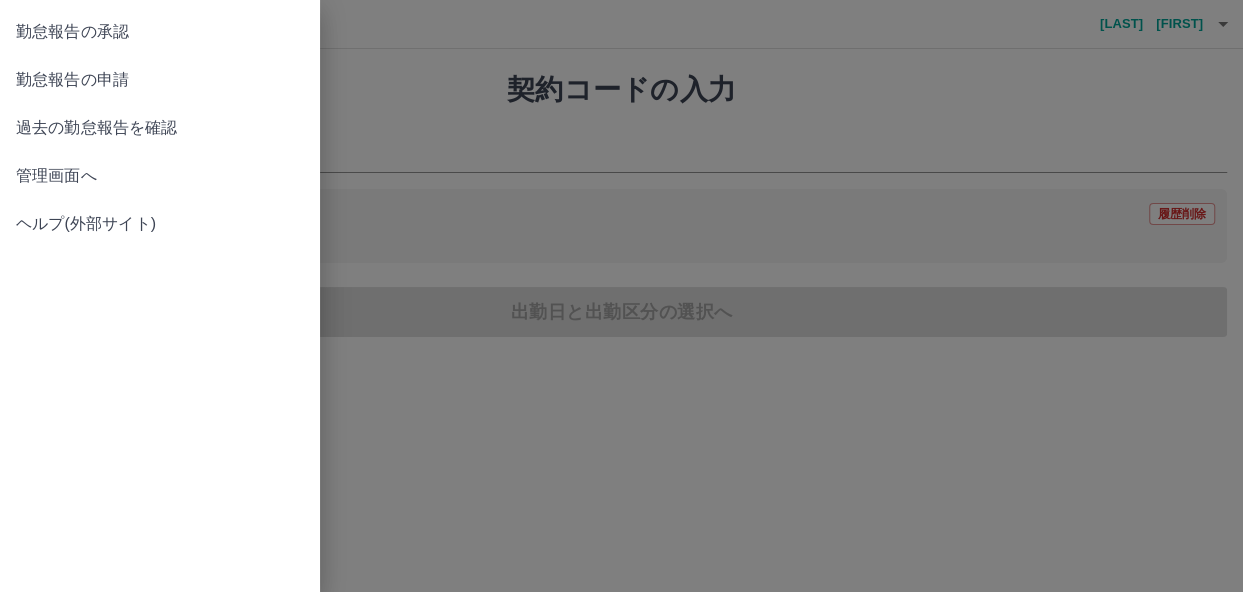 click on "勤怠報告の承認" at bounding box center (160, 32) 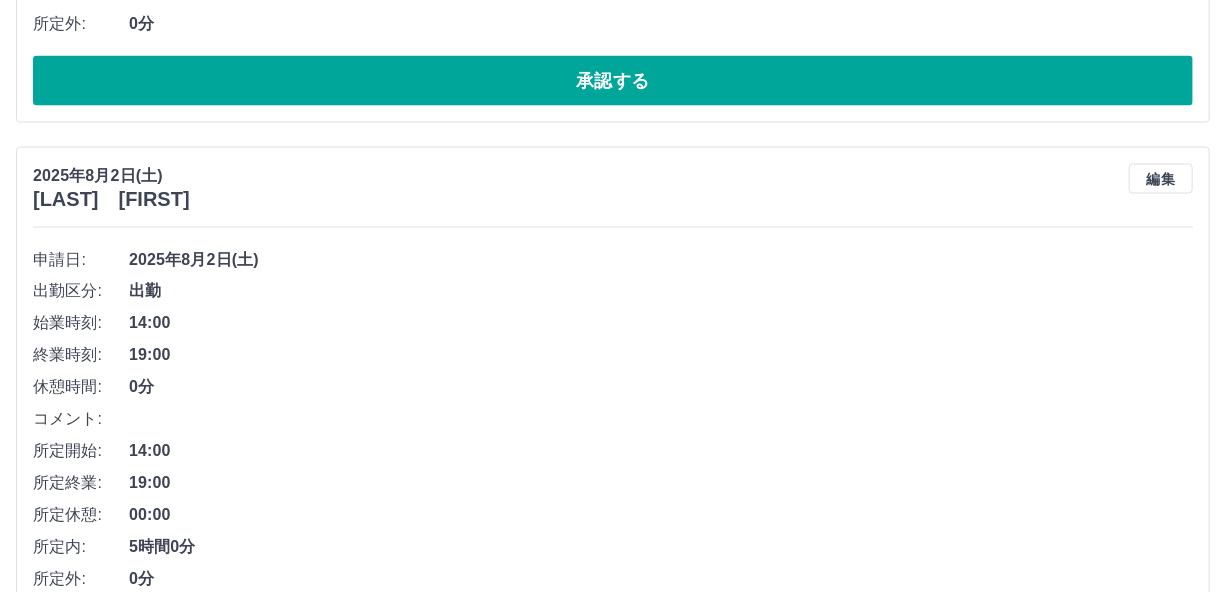 scroll, scrollTop: 4790, scrollLeft: 0, axis: vertical 